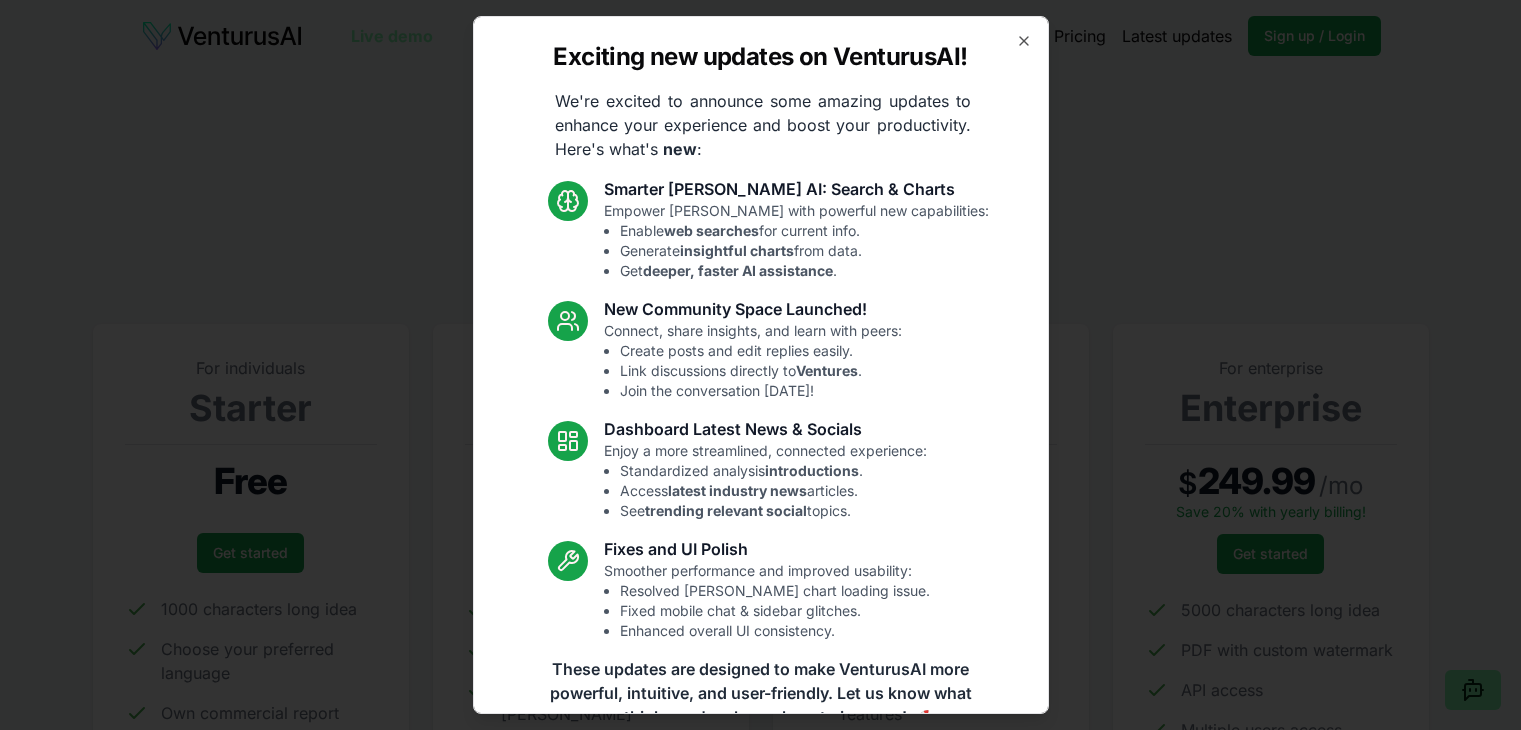 scroll, scrollTop: 0, scrollLeft: 0, axis: both 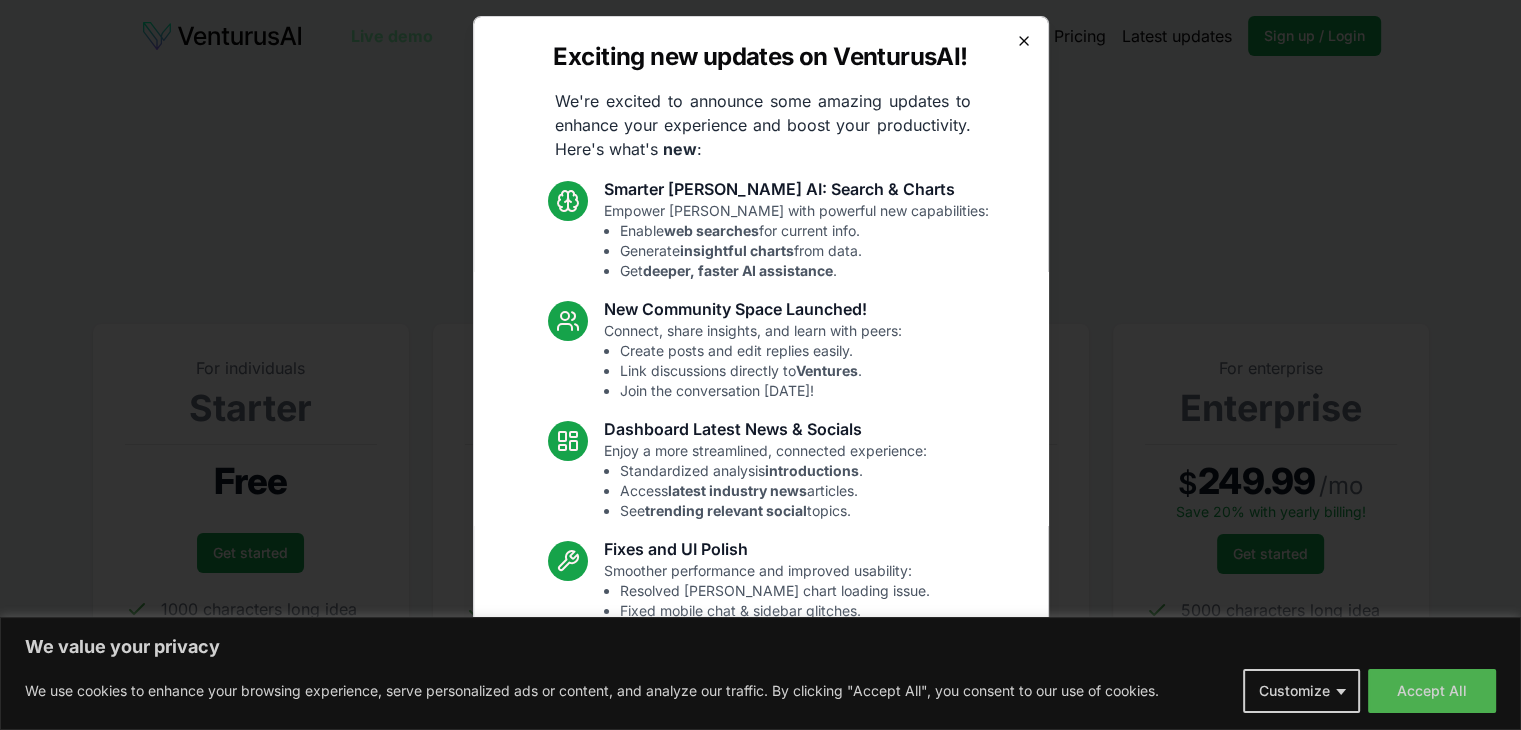 click 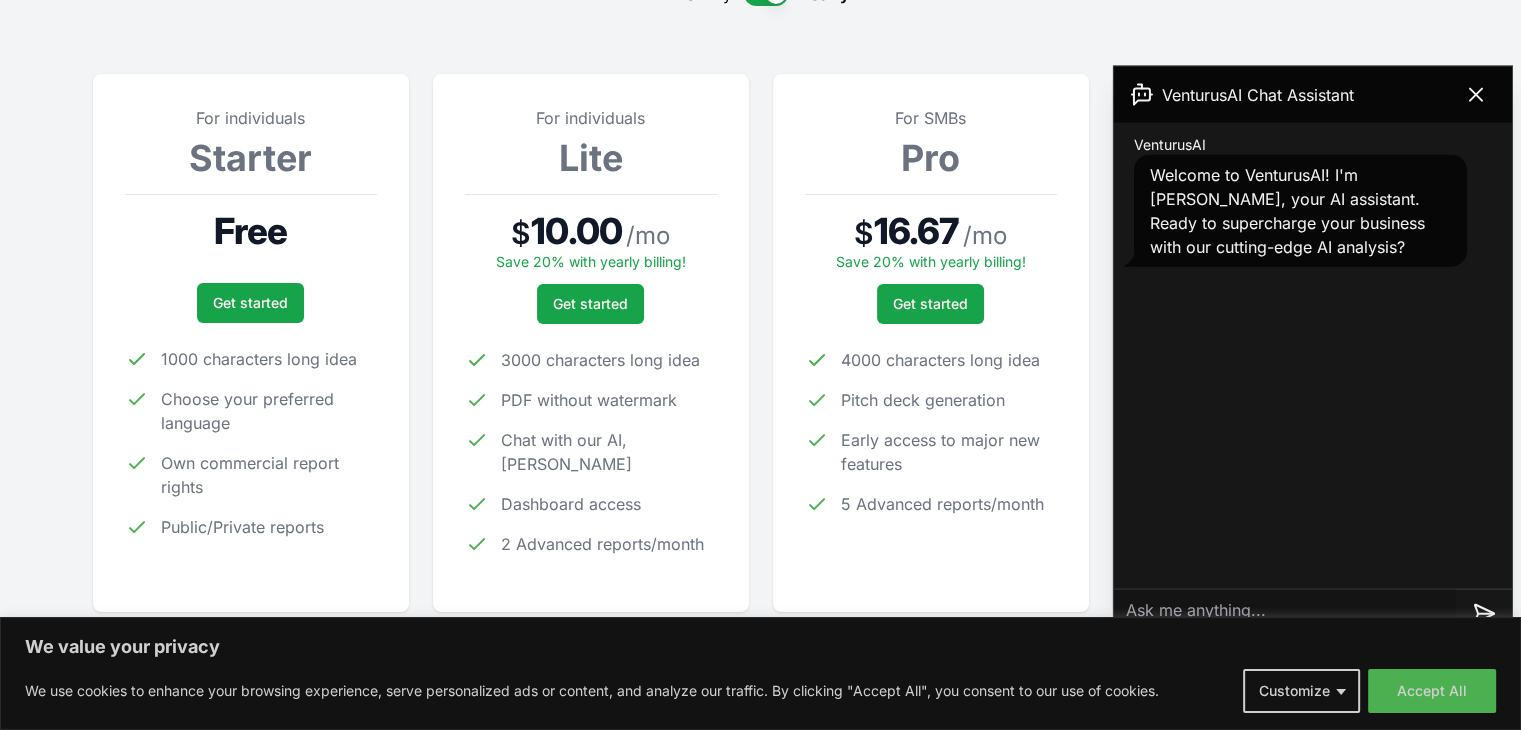 scroll, scrollTop: 0, scrollLeft: 0, axis: both 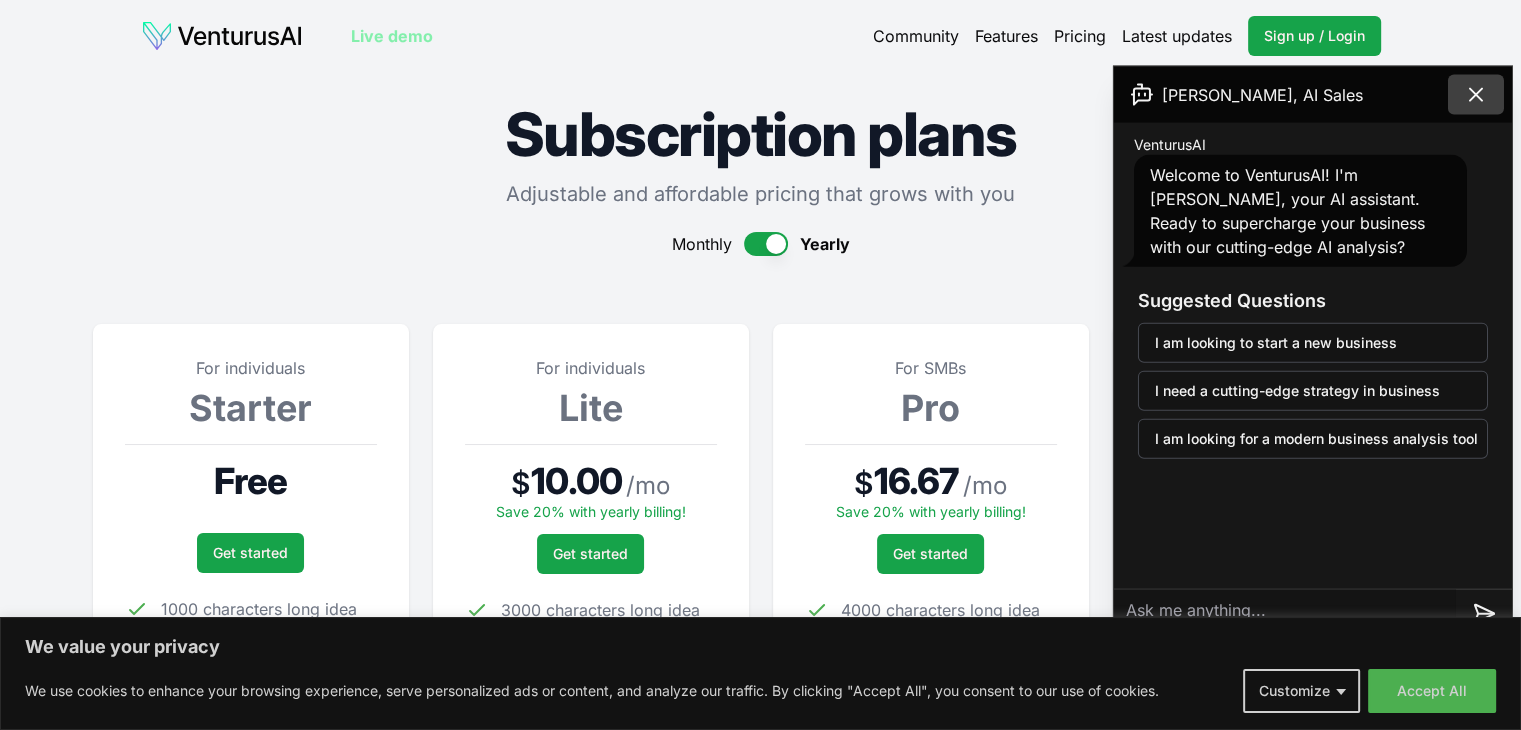 click 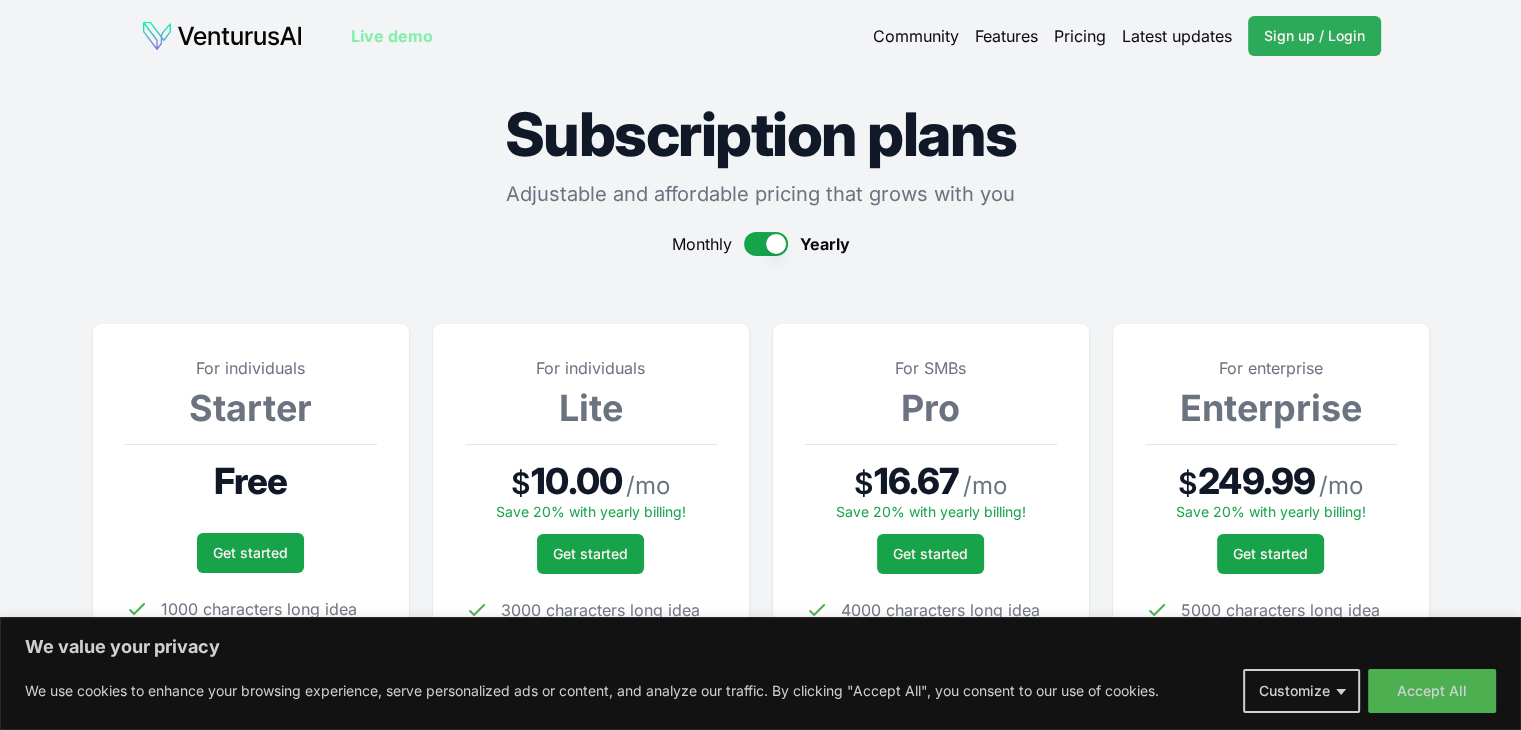 click on "Sign up / Login" at bounding box center [1314, 36] 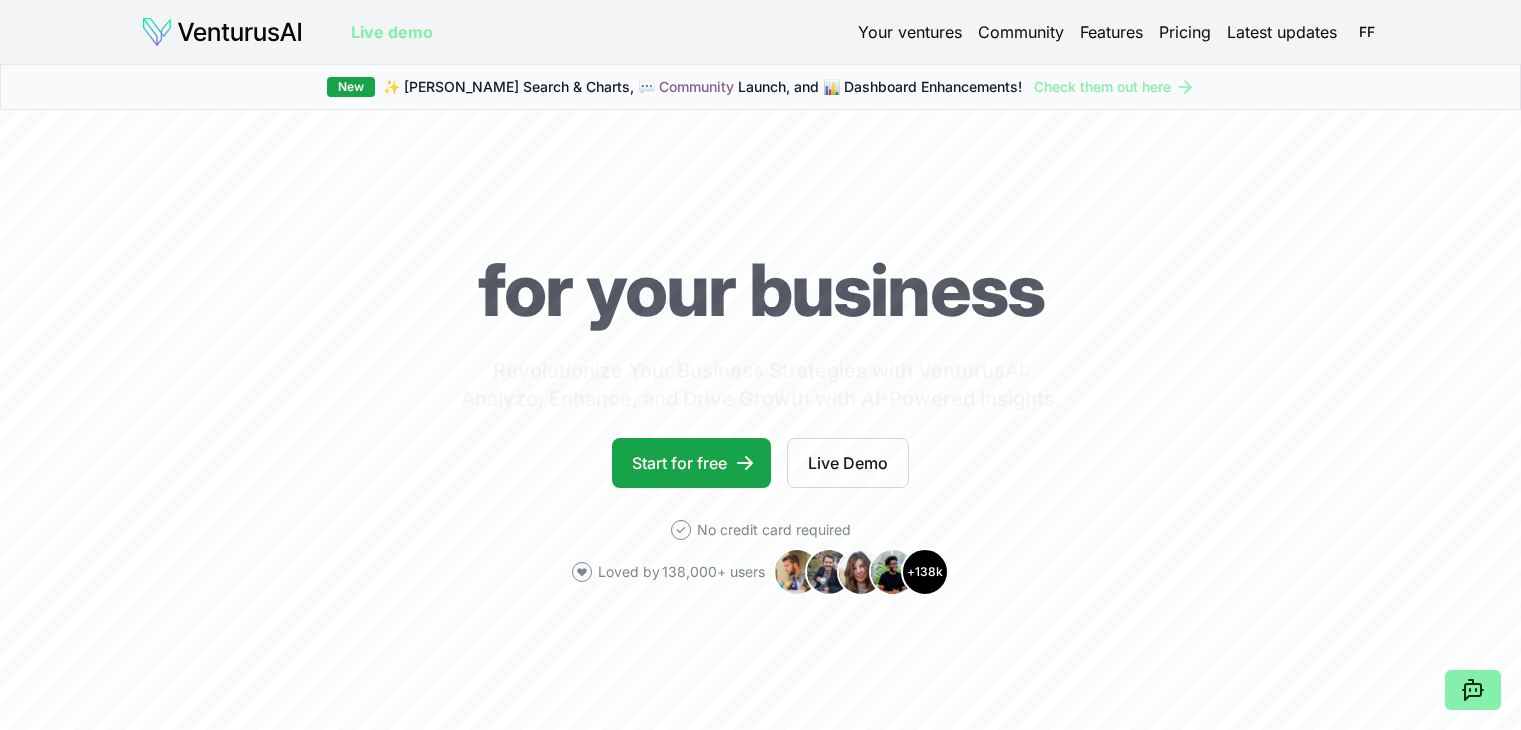 scroll, scrollTop: 0, scrollLeft: 0, axis: both 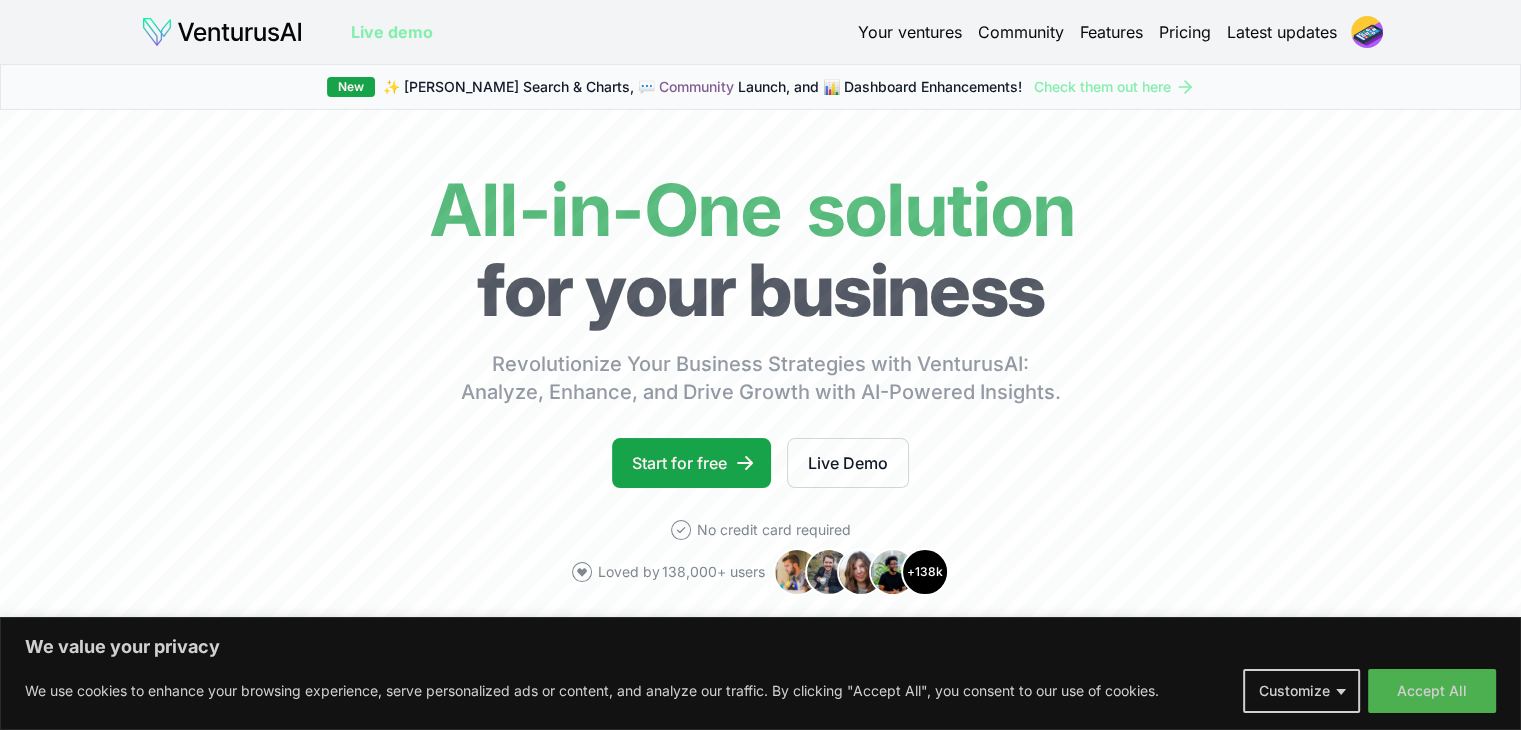 click at bounding box center (222, 32) 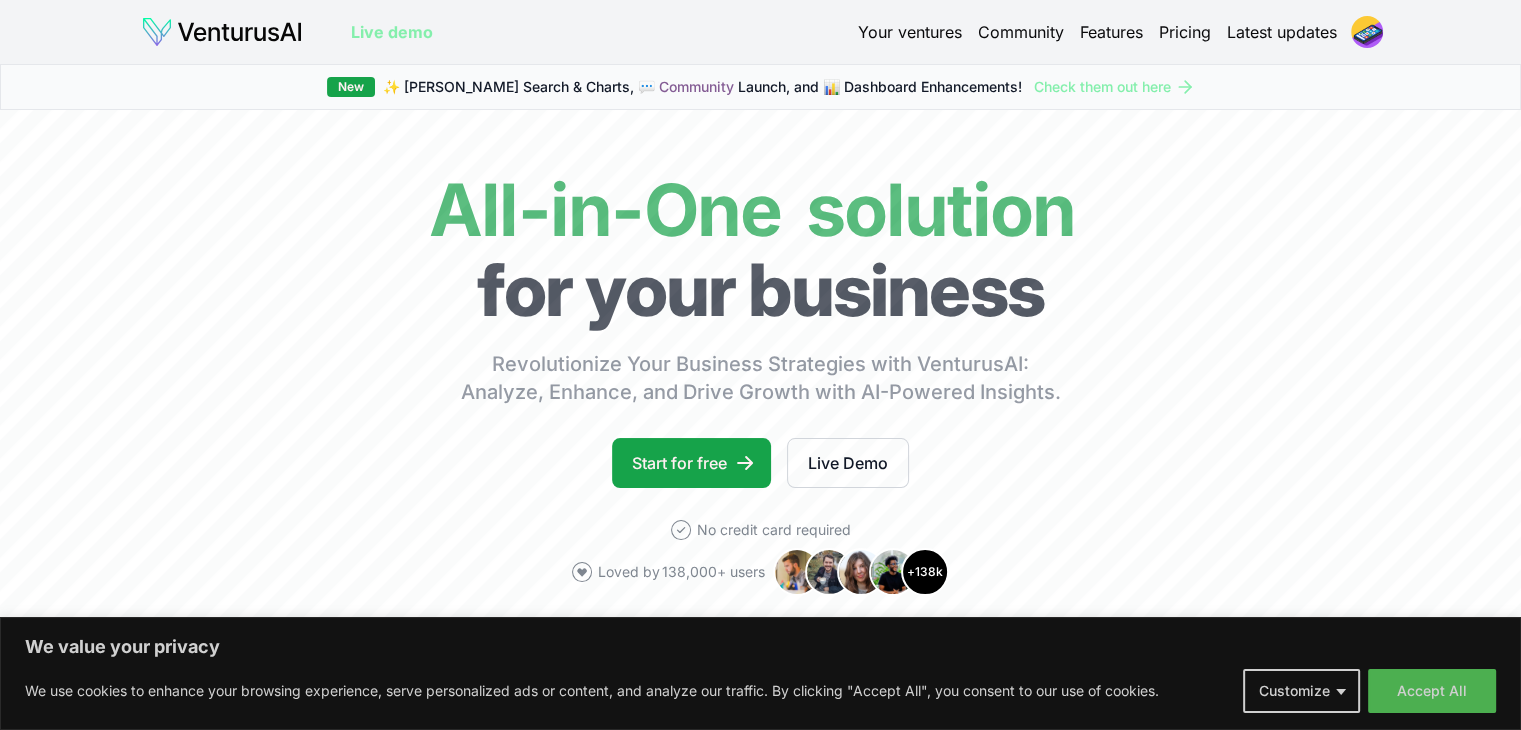 click on "Live demo" at bounding box center [392, 32] 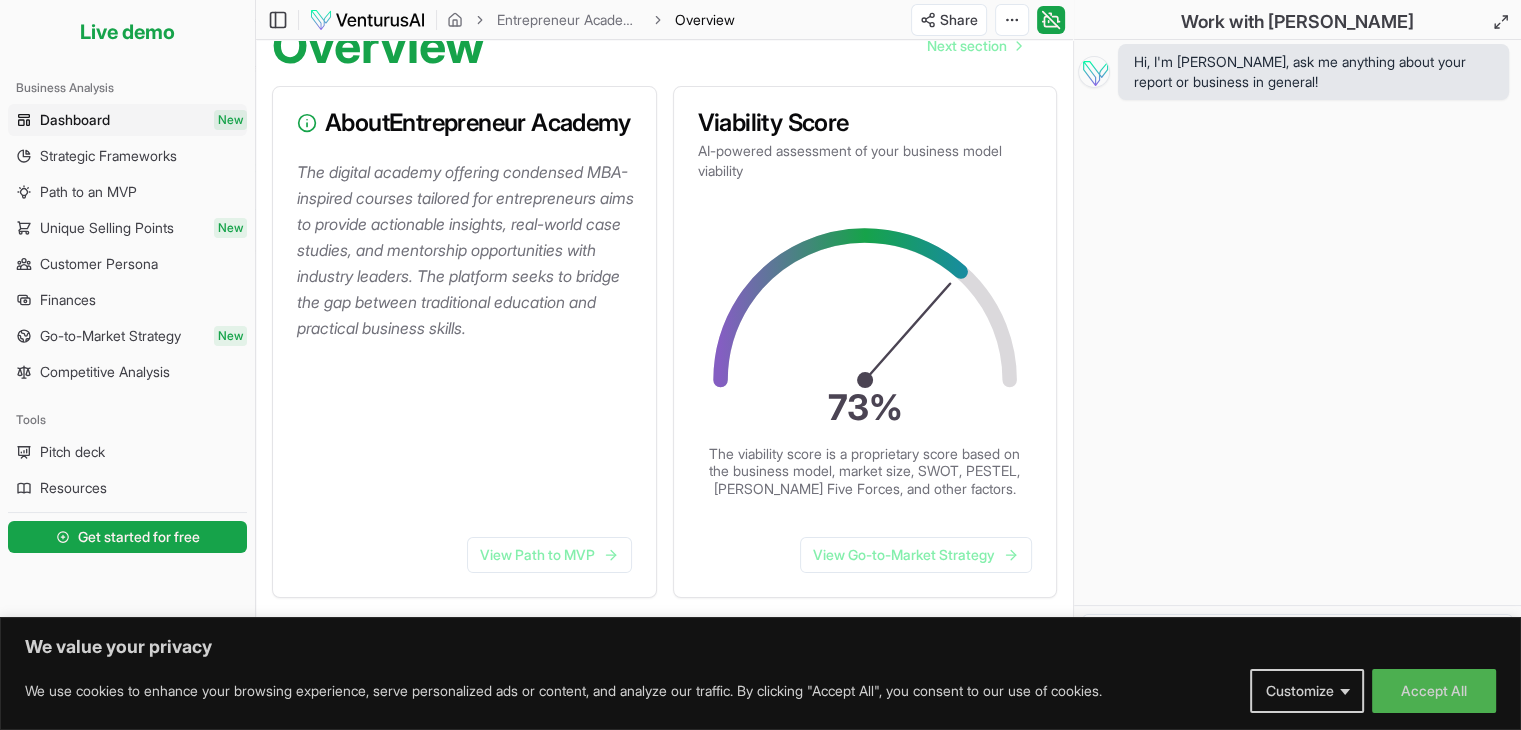 scroll, scrollTop: 0, scrollLeft: 0, axis: both 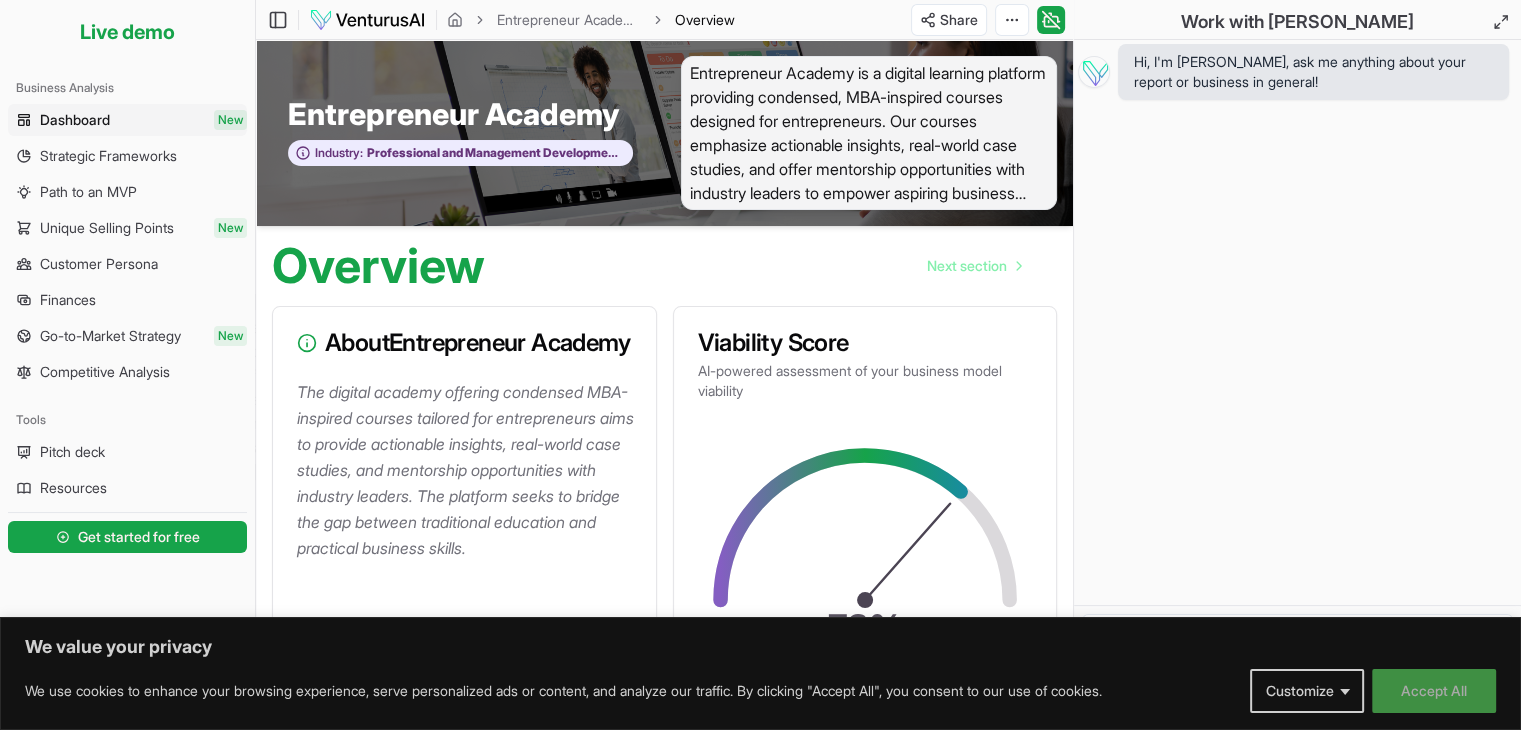 click on "Accept All" at bounding box center [1434, 691] 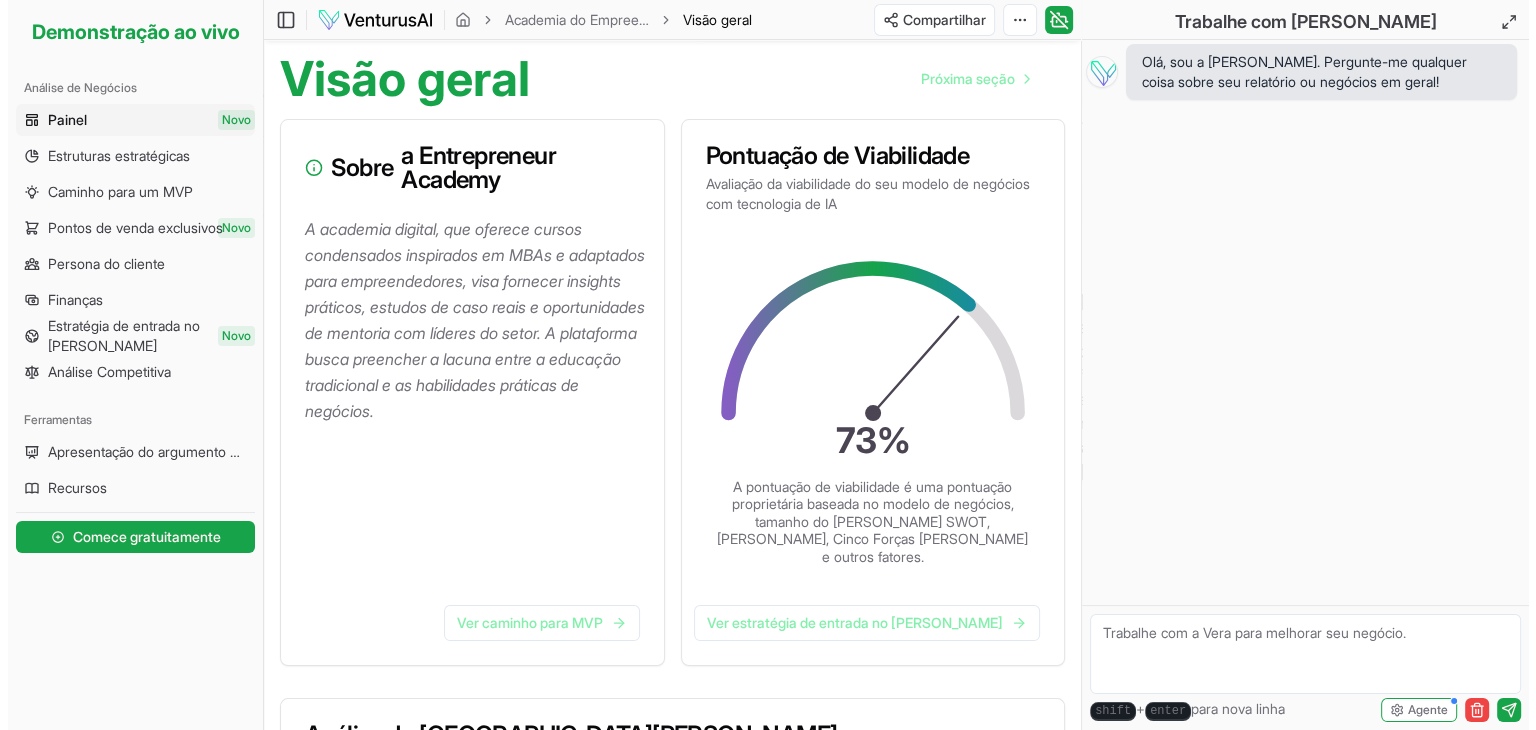 scroll, scrollTop: 0, scrollLeft: 0, axis: both 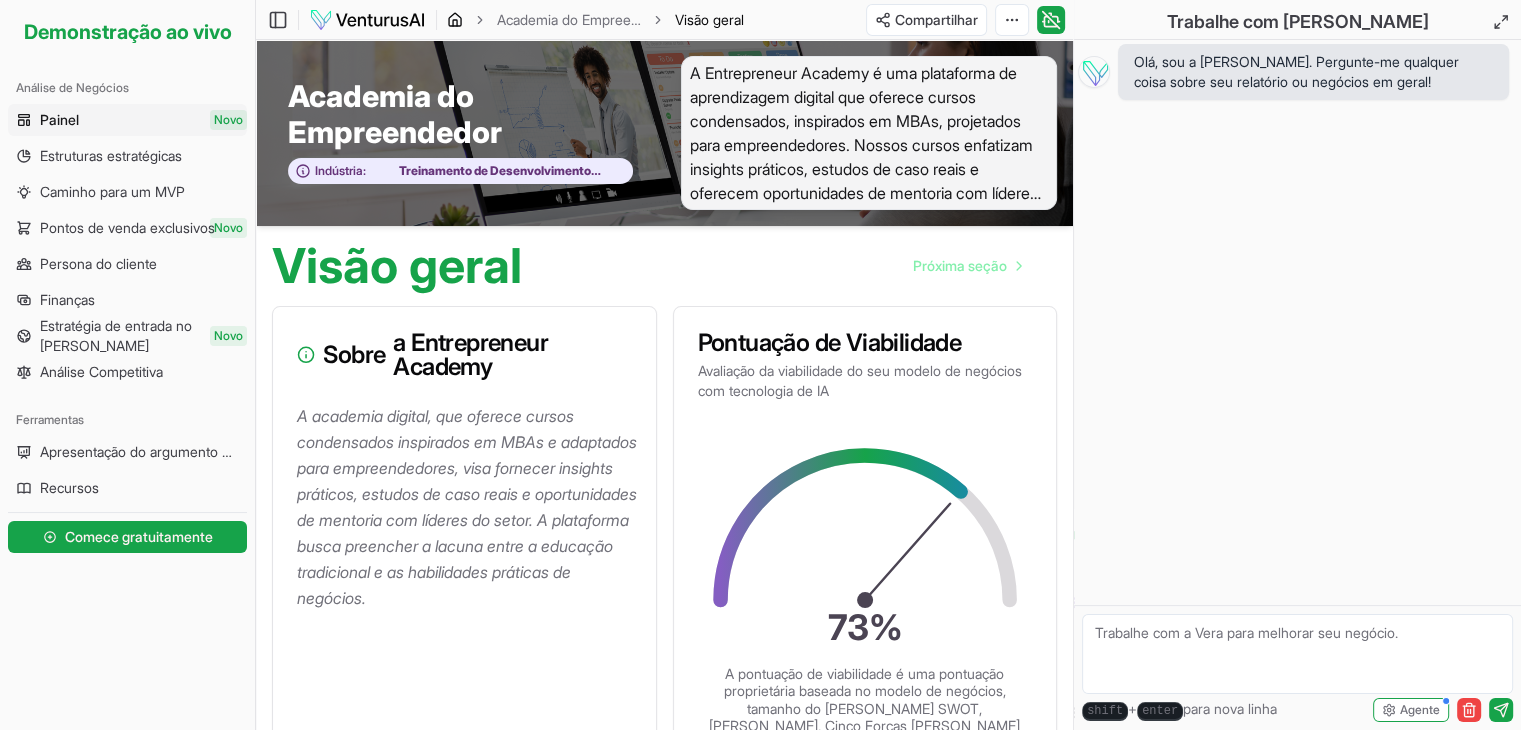 click 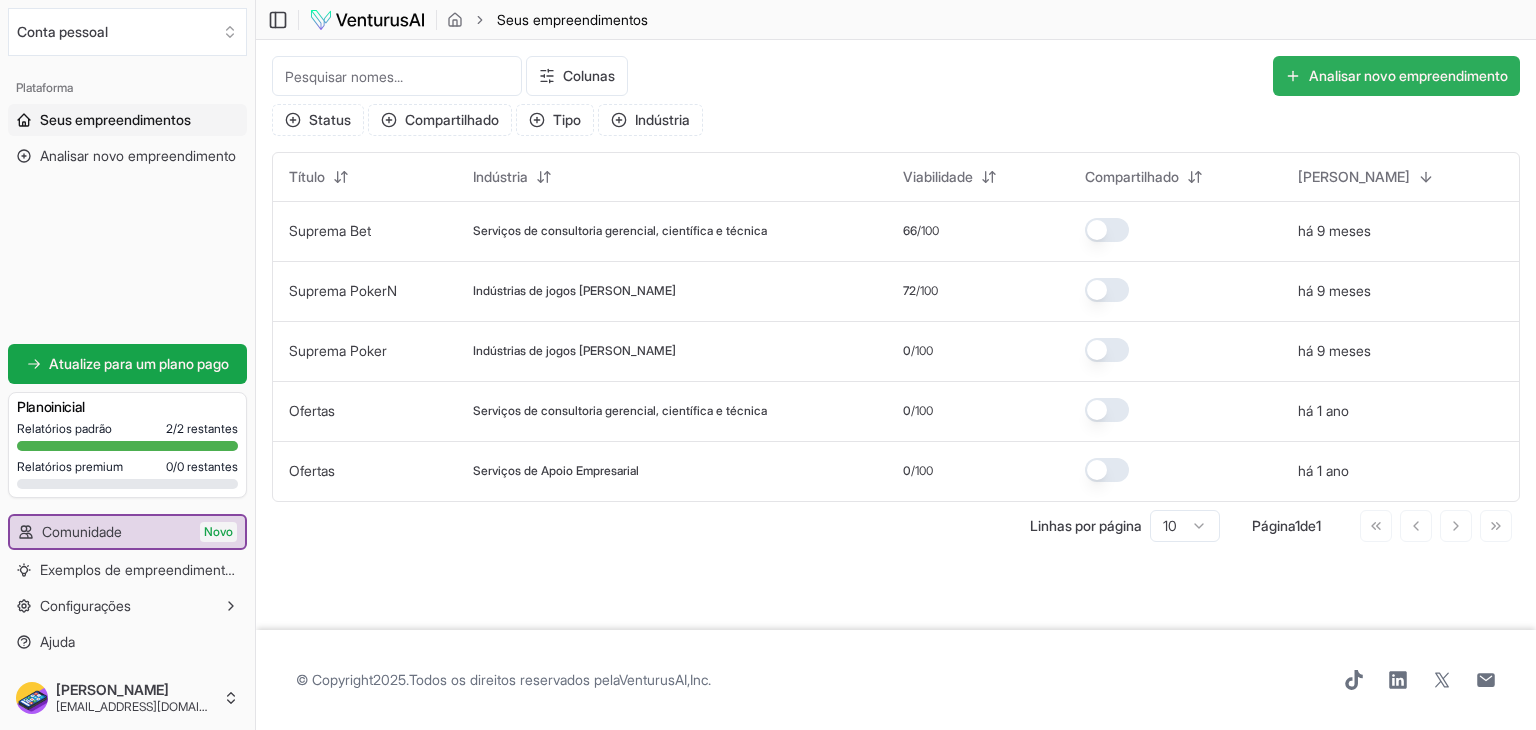 click on "Analisar novo empreendimento" at bounding box center [1408, 75] 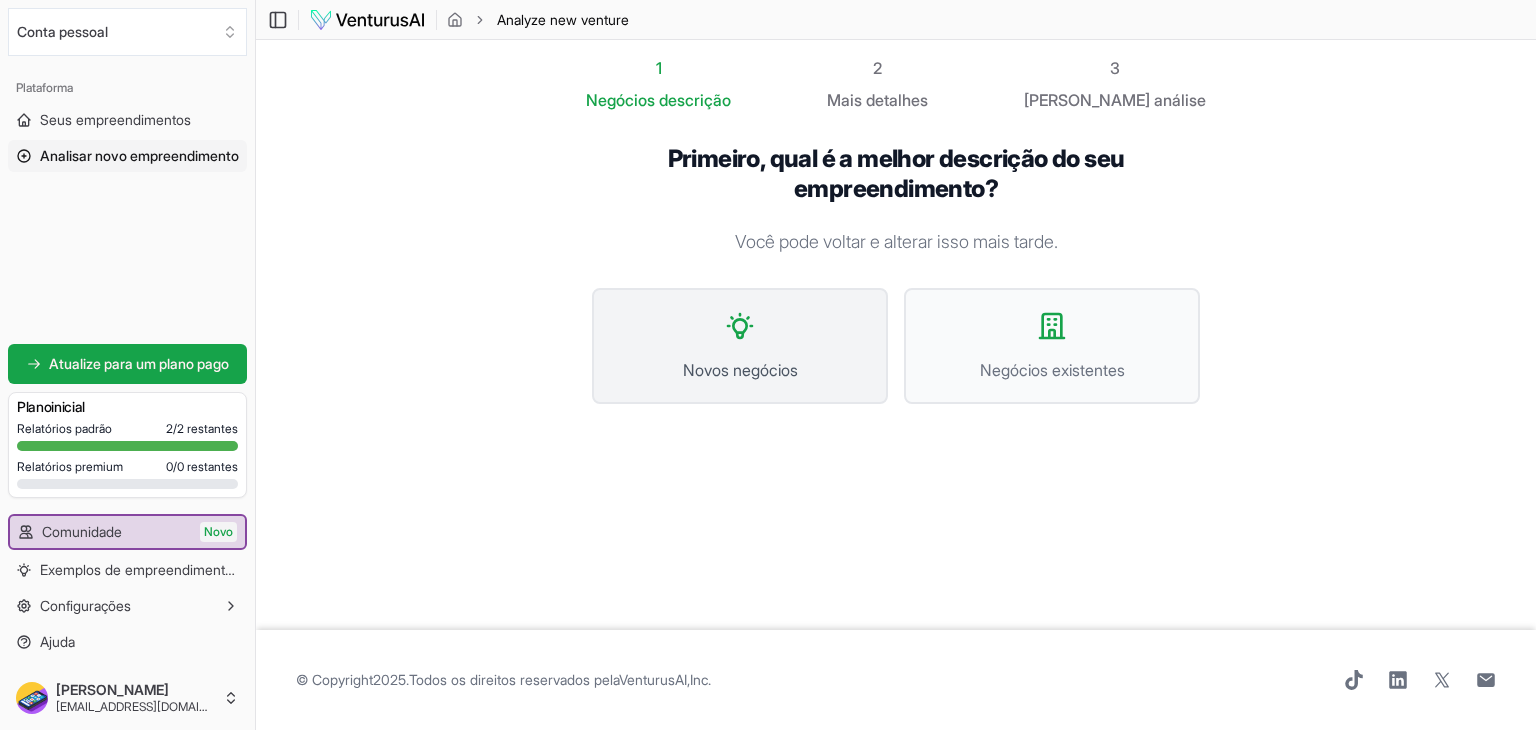 click on "Novos negócios" at bounding box center [740, 346] 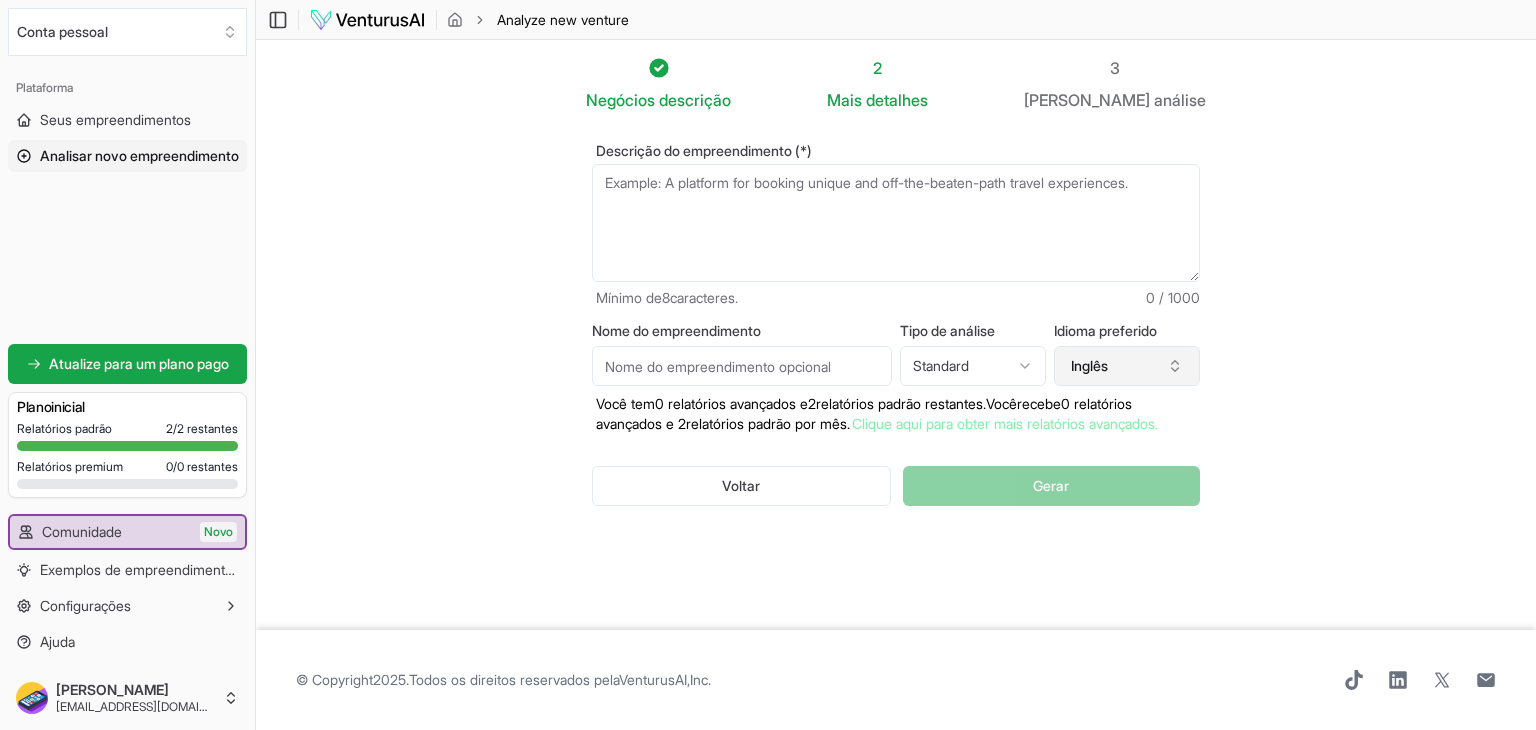 click on "Inglês" at bounding box center [1089, 365] 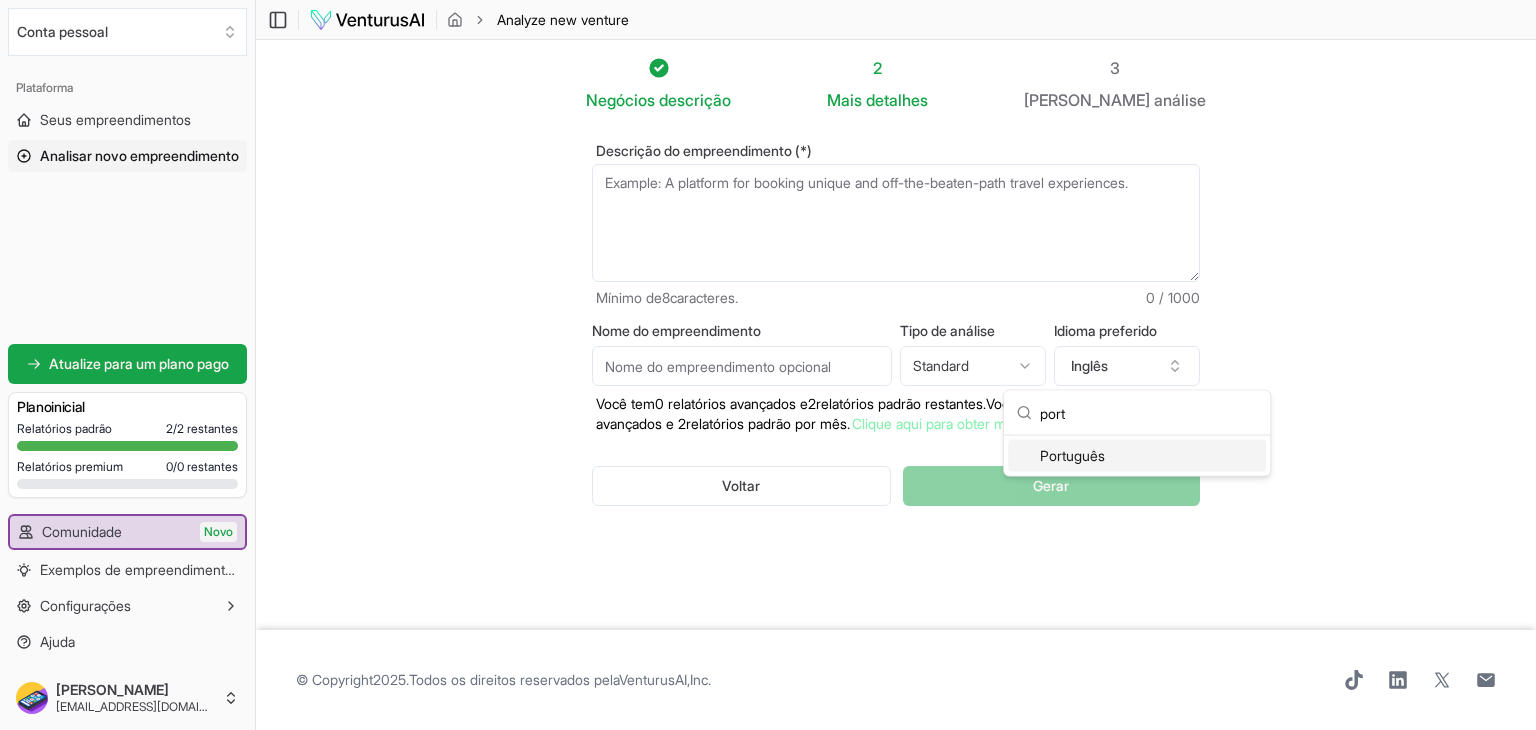 type on "port" 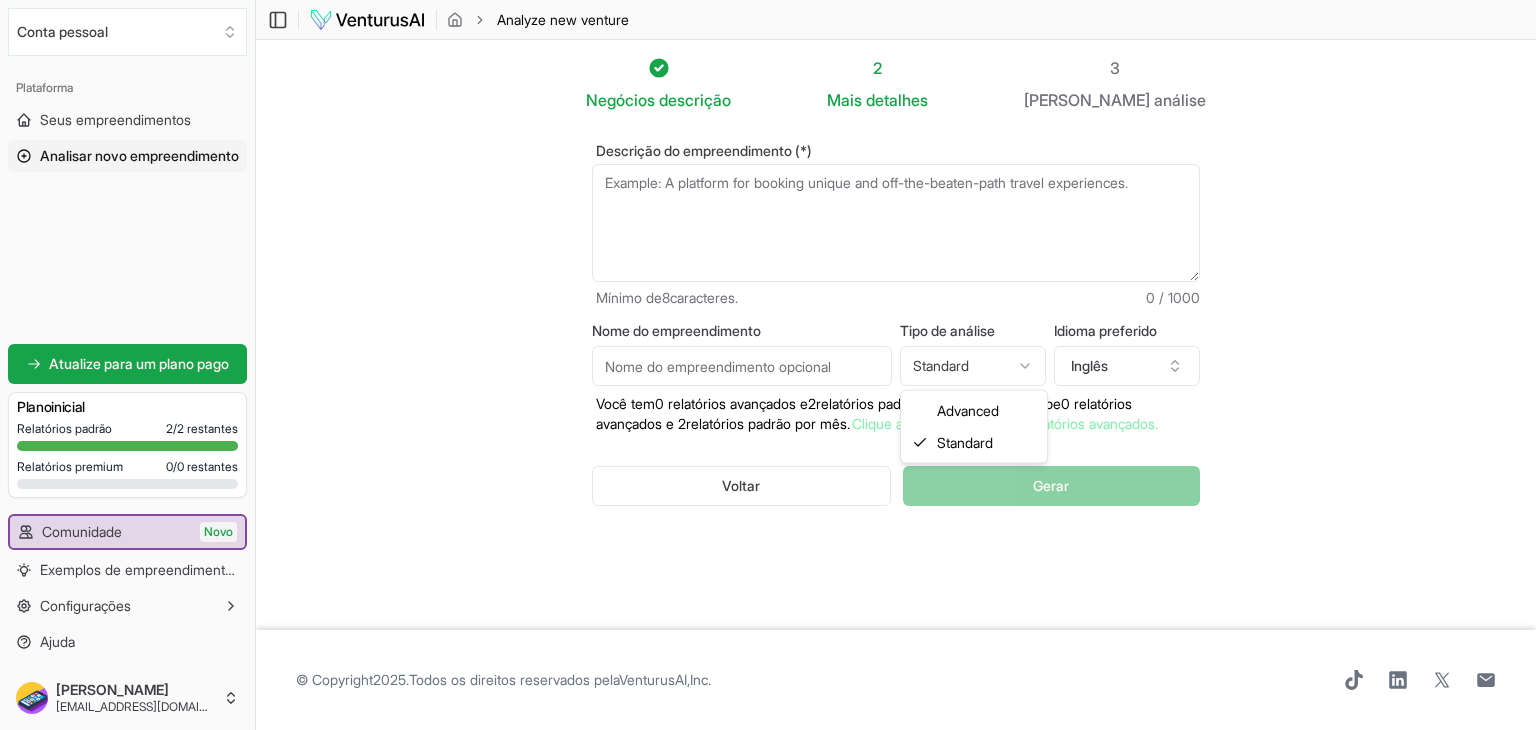 click on "Valorizamos sua privacidade Utilizamos cookies para aprimorar sua experiência de navegação, veicular anúncios ou conteúdo personalizado e analisar nosso tráfego. Ao clicar em "Aceitar todos", você concorda com o uso de cookies. Personalizar    Aceitar tudo Personalizar preferências de consentimento   Utilizamos cookies para ajudar você a navegar com eficiência e executar determinadas funções. Você encontrará informações detalhadas sobre todos os cookies [PERSON_NAME] categoria de consentimento abaixo. The cookies that are categorized as "Necessary" are stored on your browser as they are essential for enabling the basic functionalities of the site. ...  Show more Necessary Always Active Necessary cookies are required to enable the basic features of this site, such as providing secure log-in or adjusting your consent preferences. These cookies do not store any personally identifiable data. Cookie cookieyes-consent Duration 1 year Description Cookie __cf_bm Duration 1 hour Description Cookie _cfuvid" at bounding box center [768, 365] 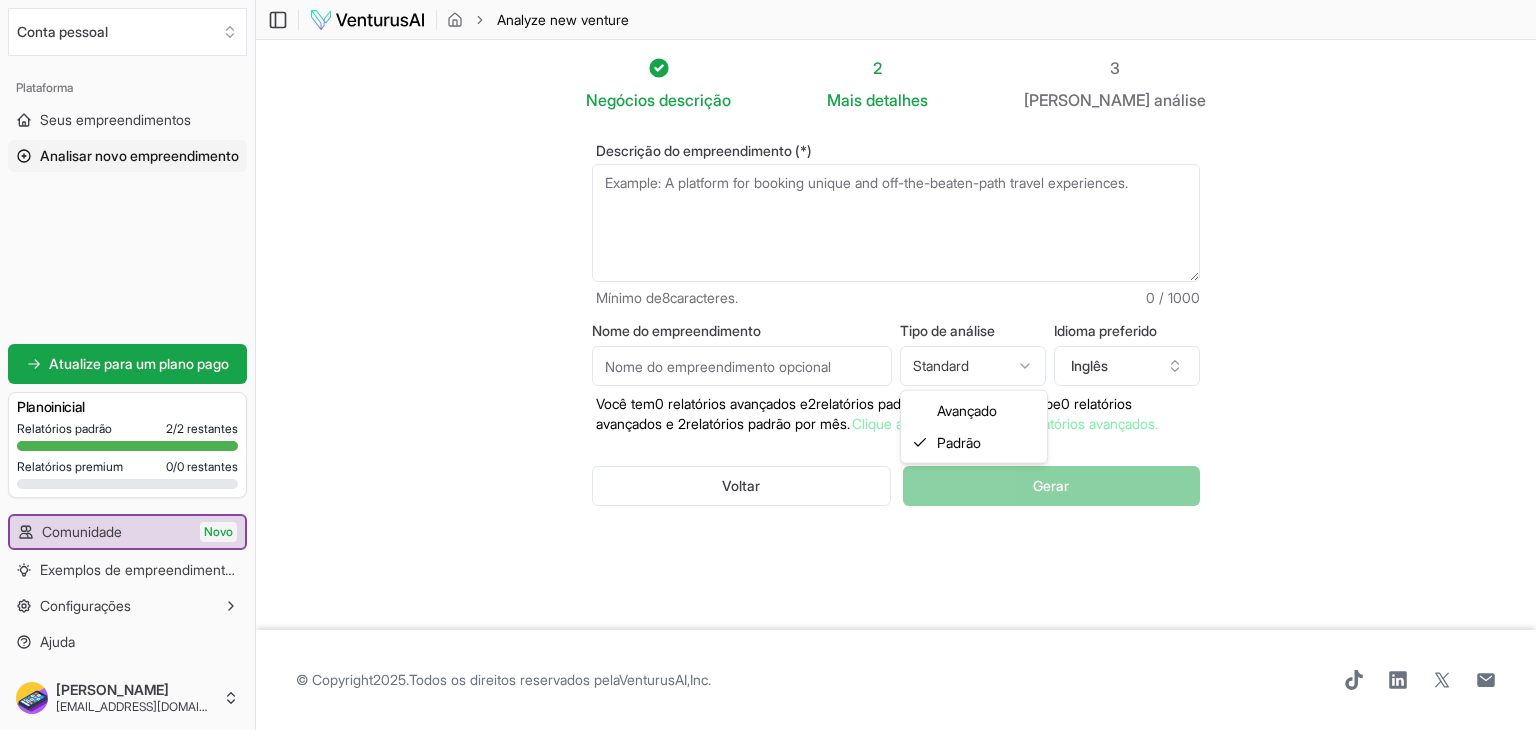 select on "advanced" 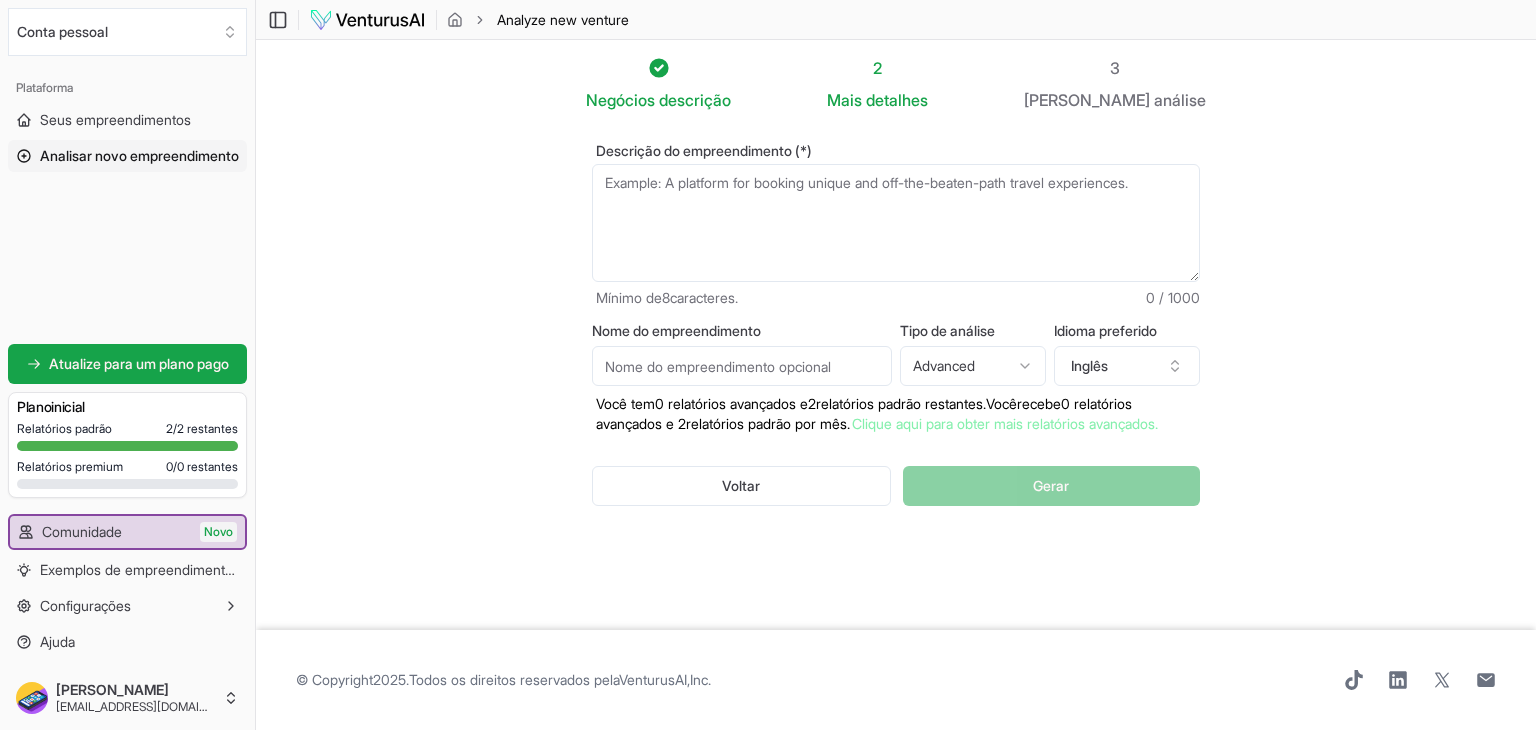 click on "Nome do empreendimento" at bounding box center (742, 366) 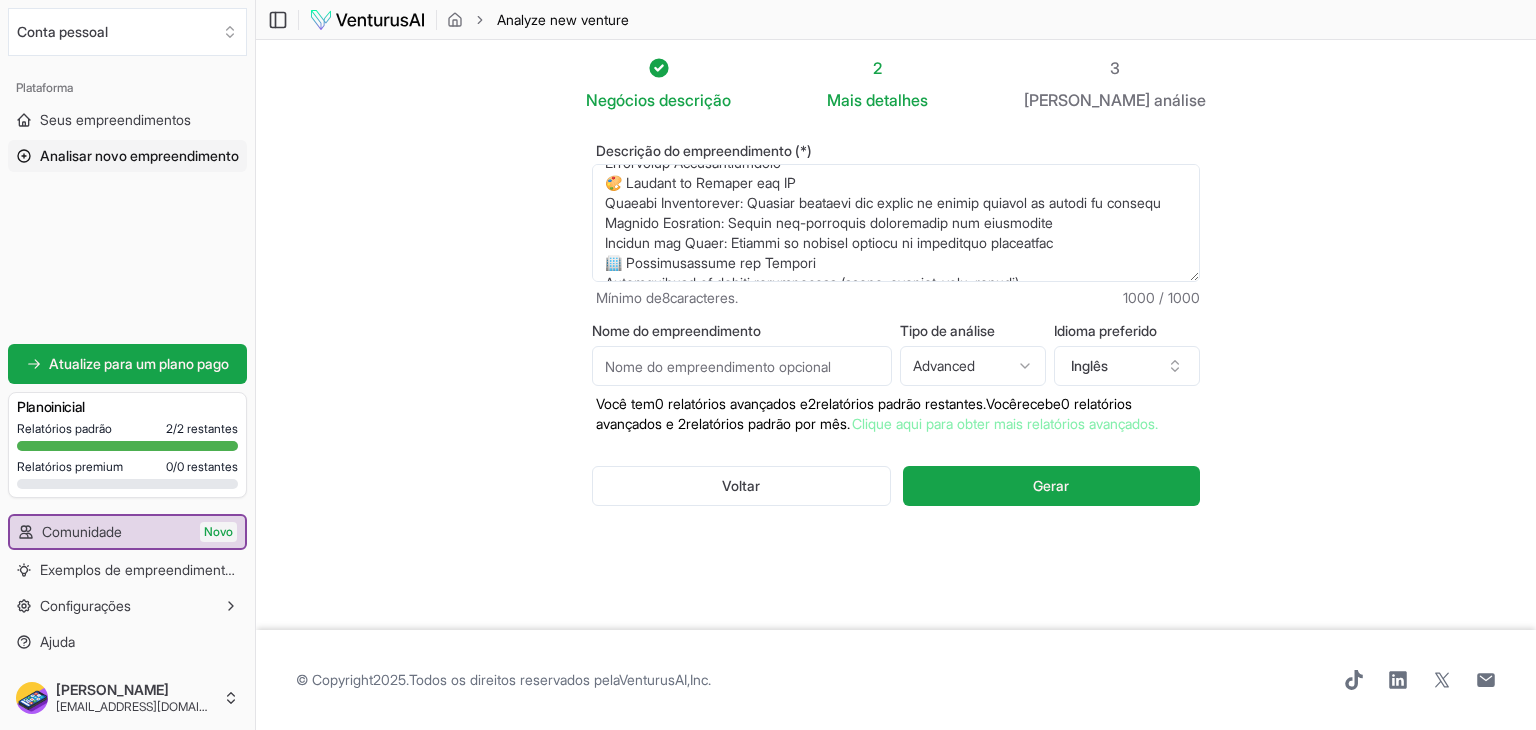 scroll, scrollTop: 0, scrollLeft: 0, axis: both 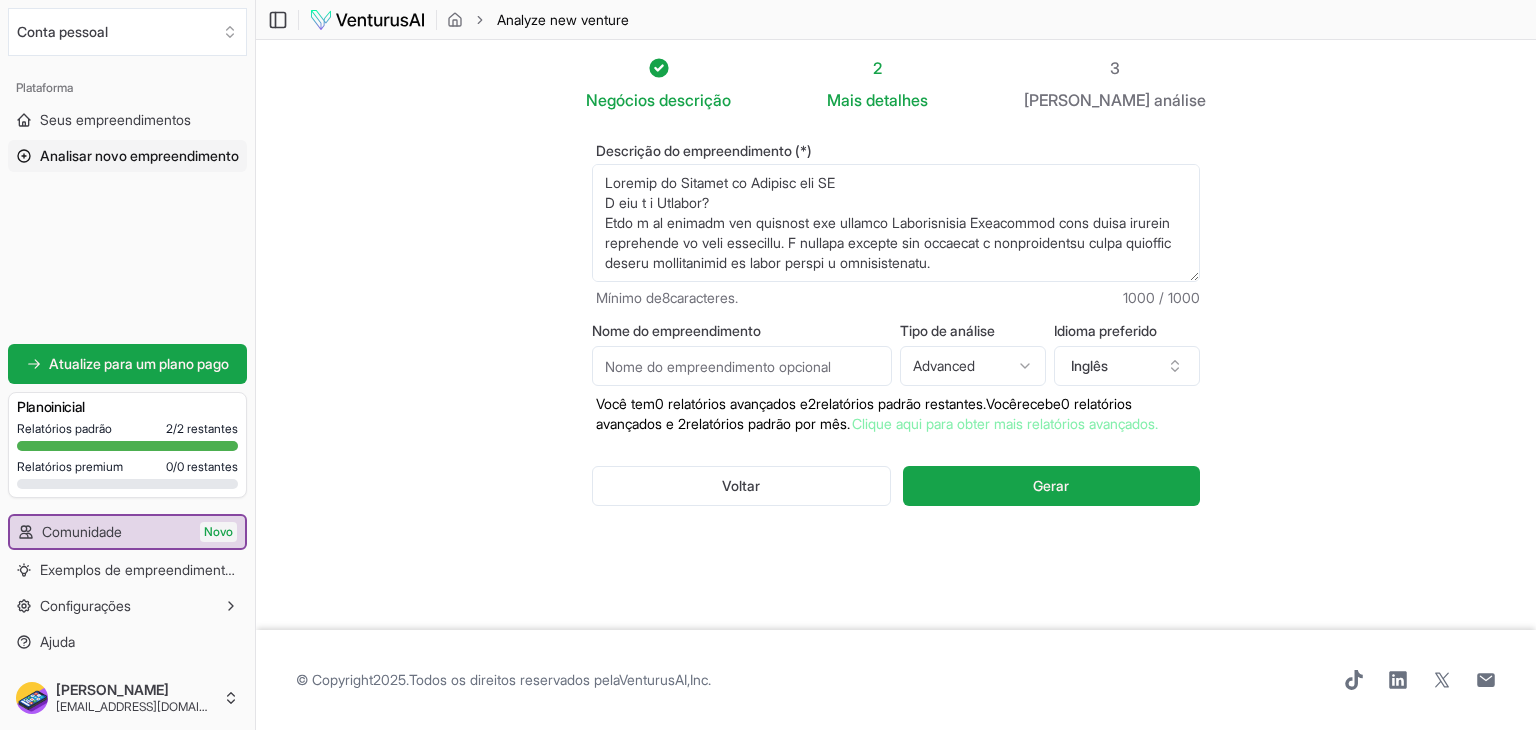 click on "Descrição do empreendimento (*)" at bounding box center (896, 223) 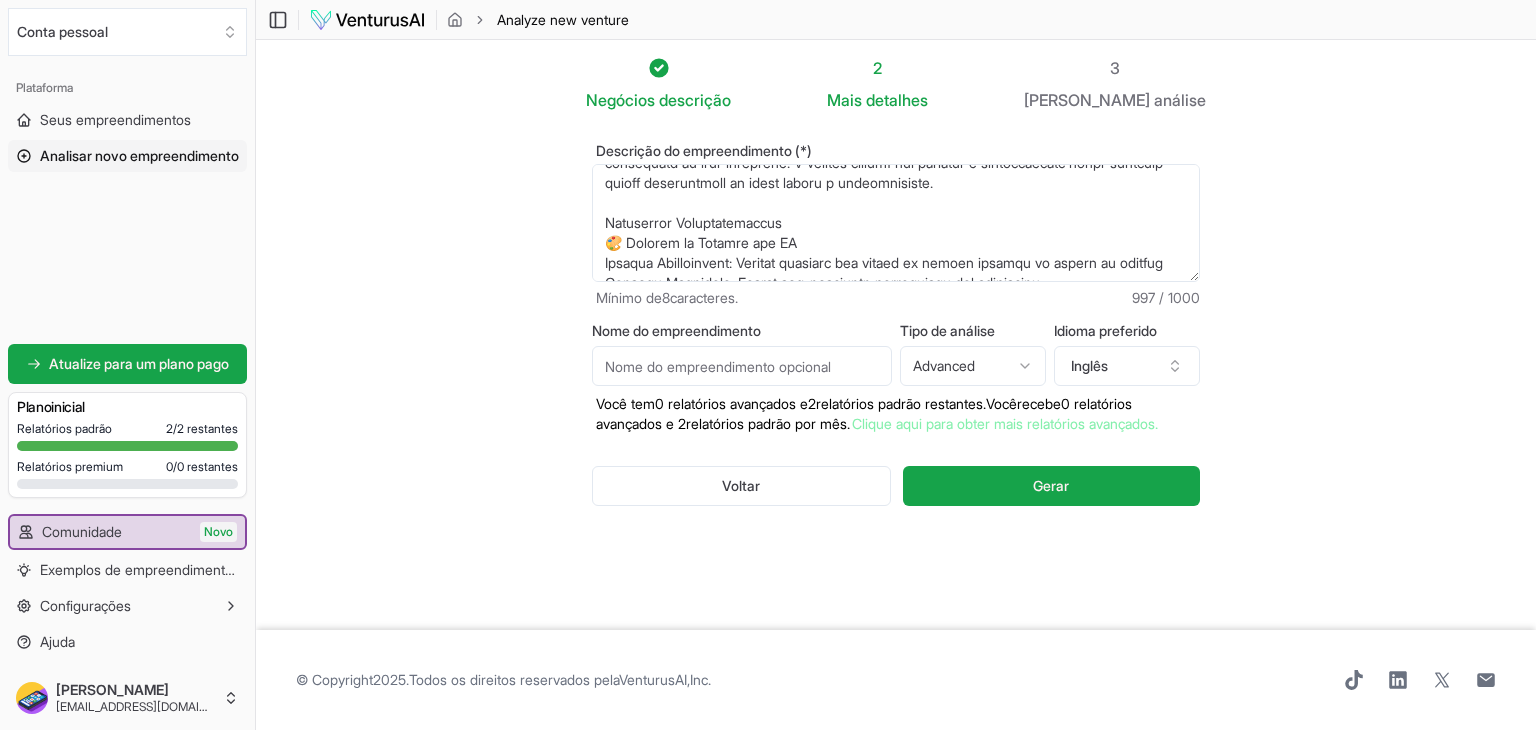 scroll, scrollTop: 63, scrollLeft: 0, axis: vertical 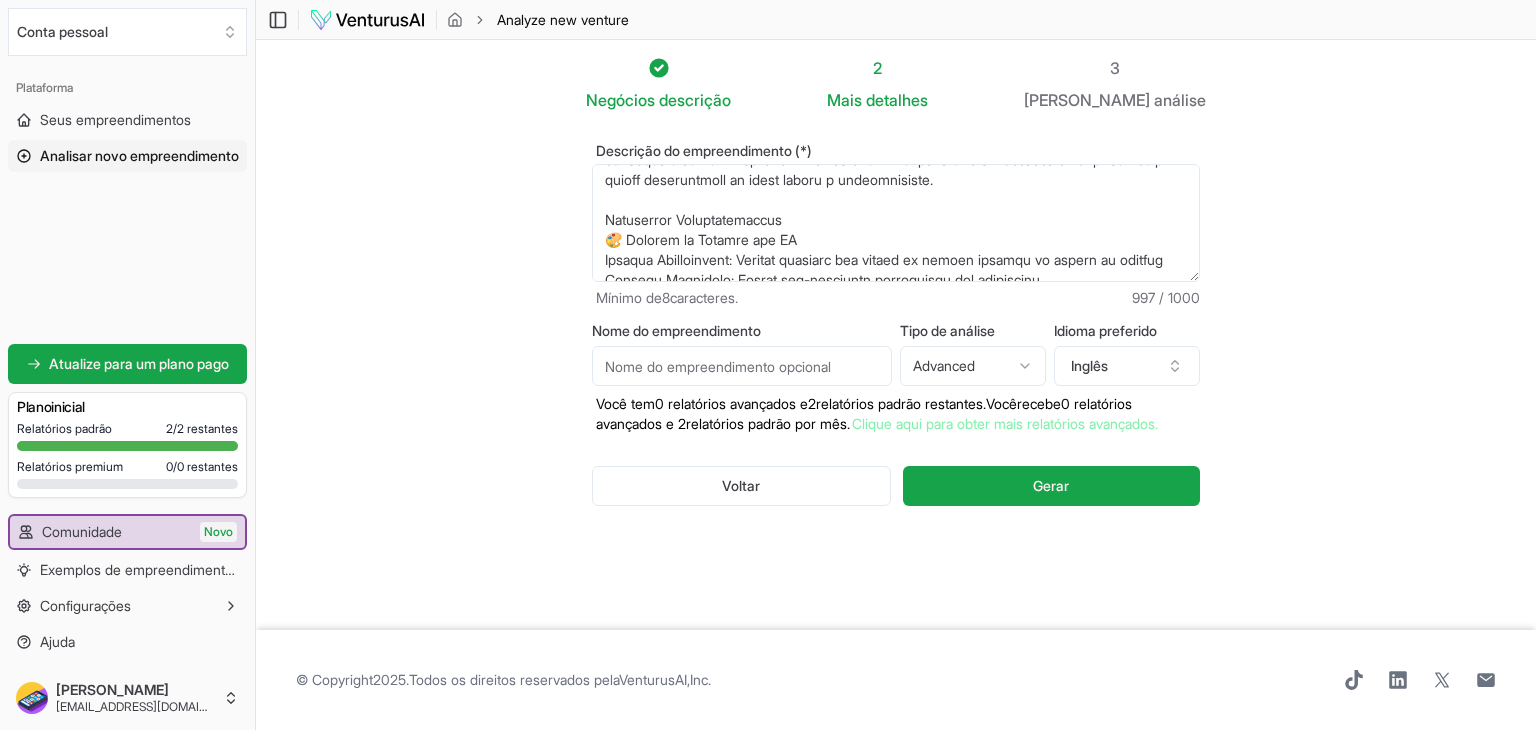 click on "Descrição do empreendimento (*)" at bounding box center [896, 223] 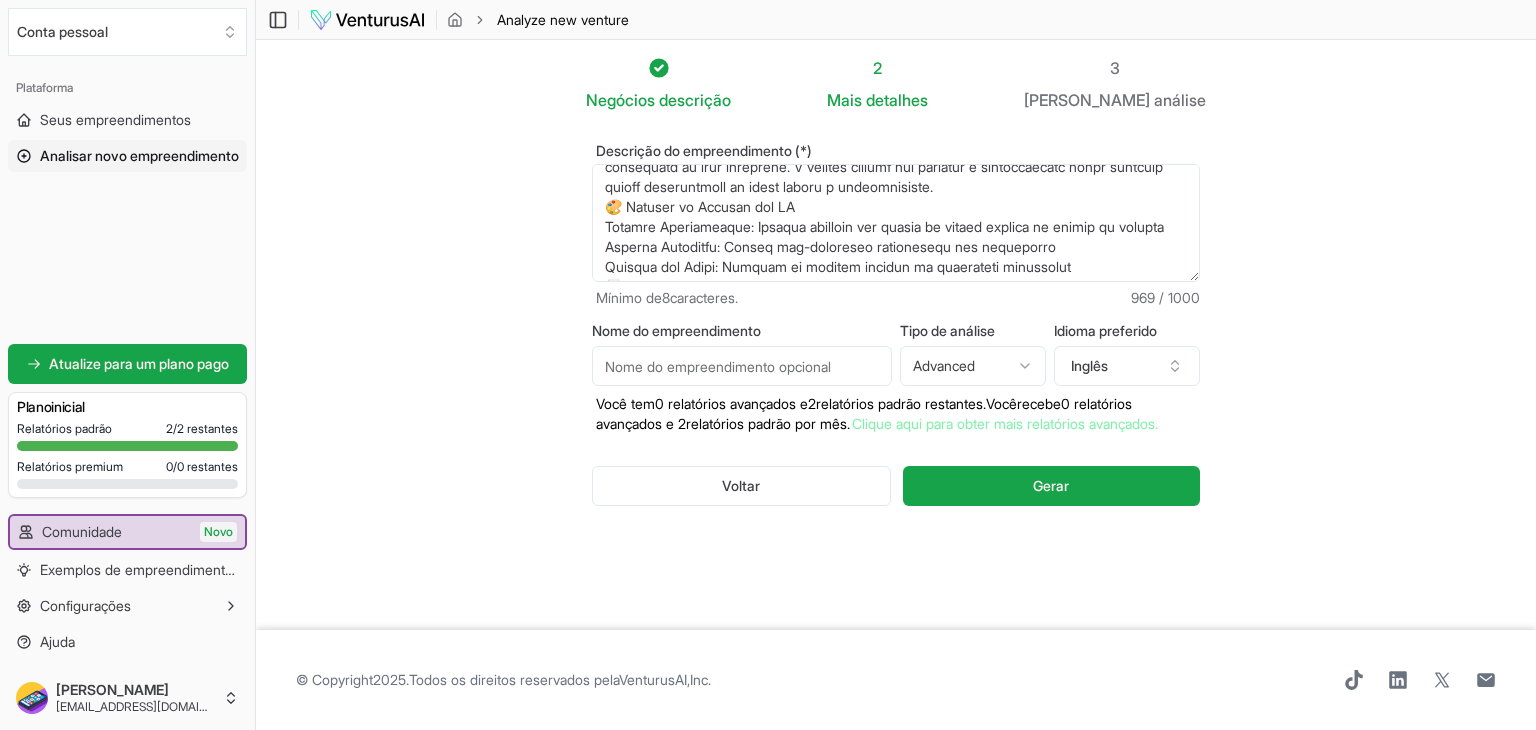 scroll, scrollTop: 56, scrollLeft: 0, axis: vertical 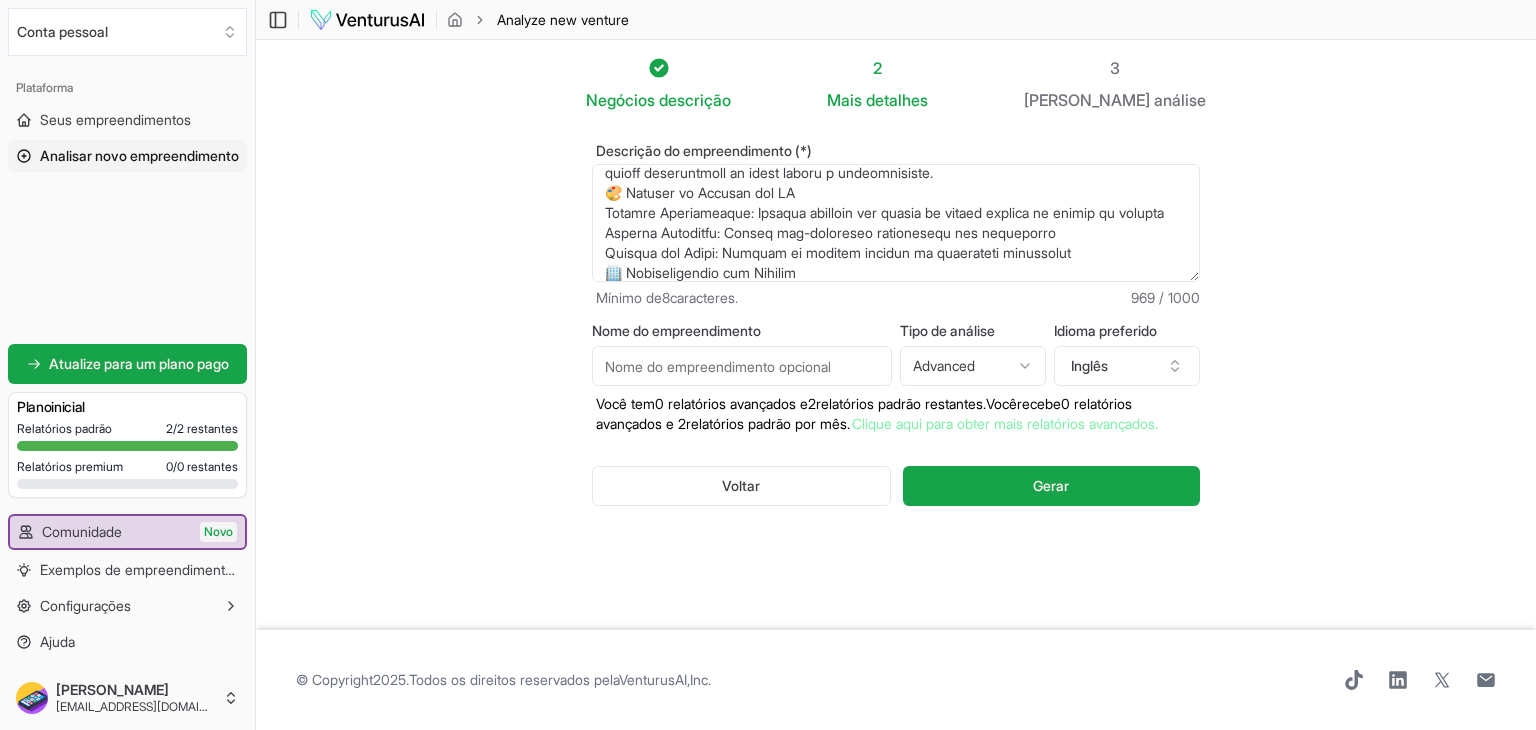 click on "Descrição do empreendimento (*)" at bounding box center (896, 223) 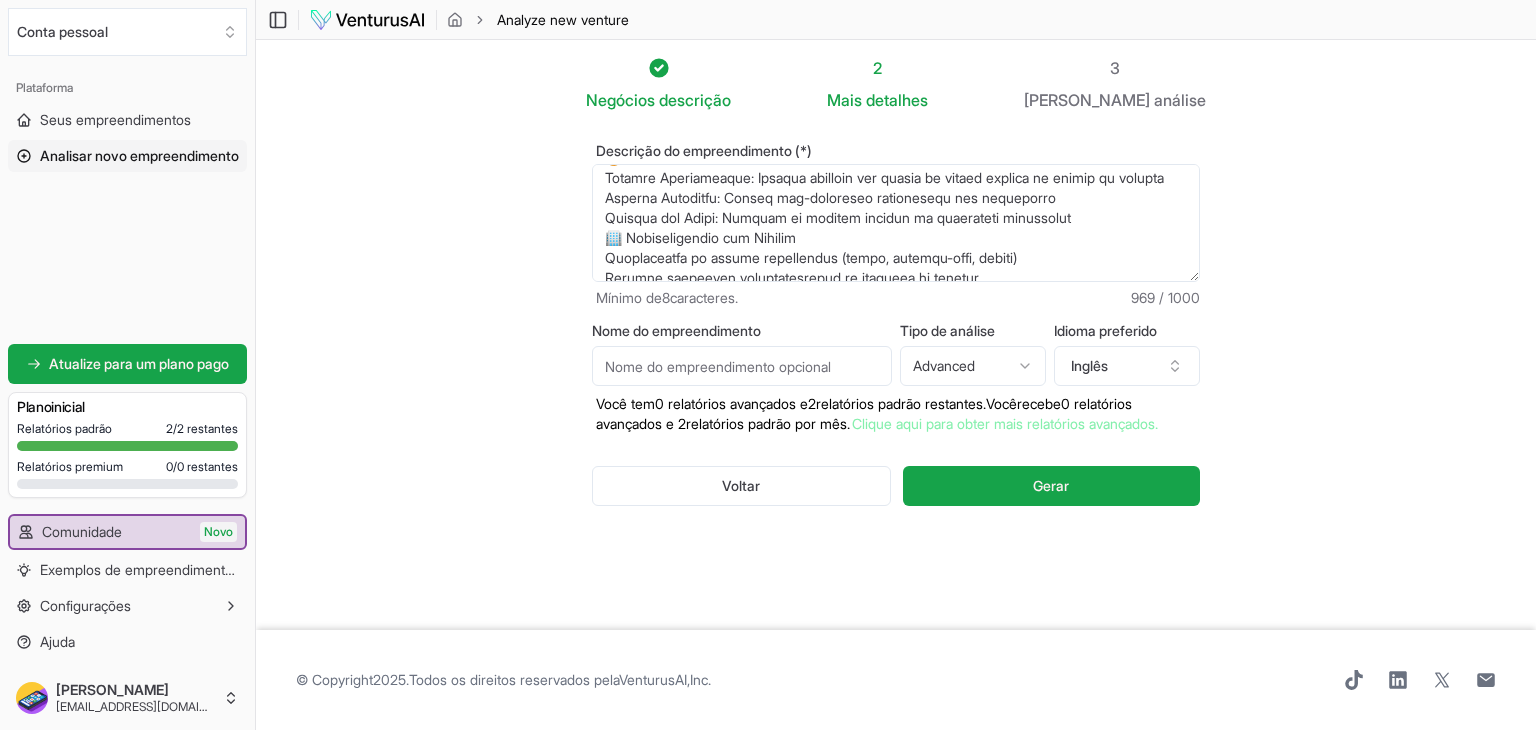 scroll, scrollTop: 70, scrollLeft: 0, axis: vertical 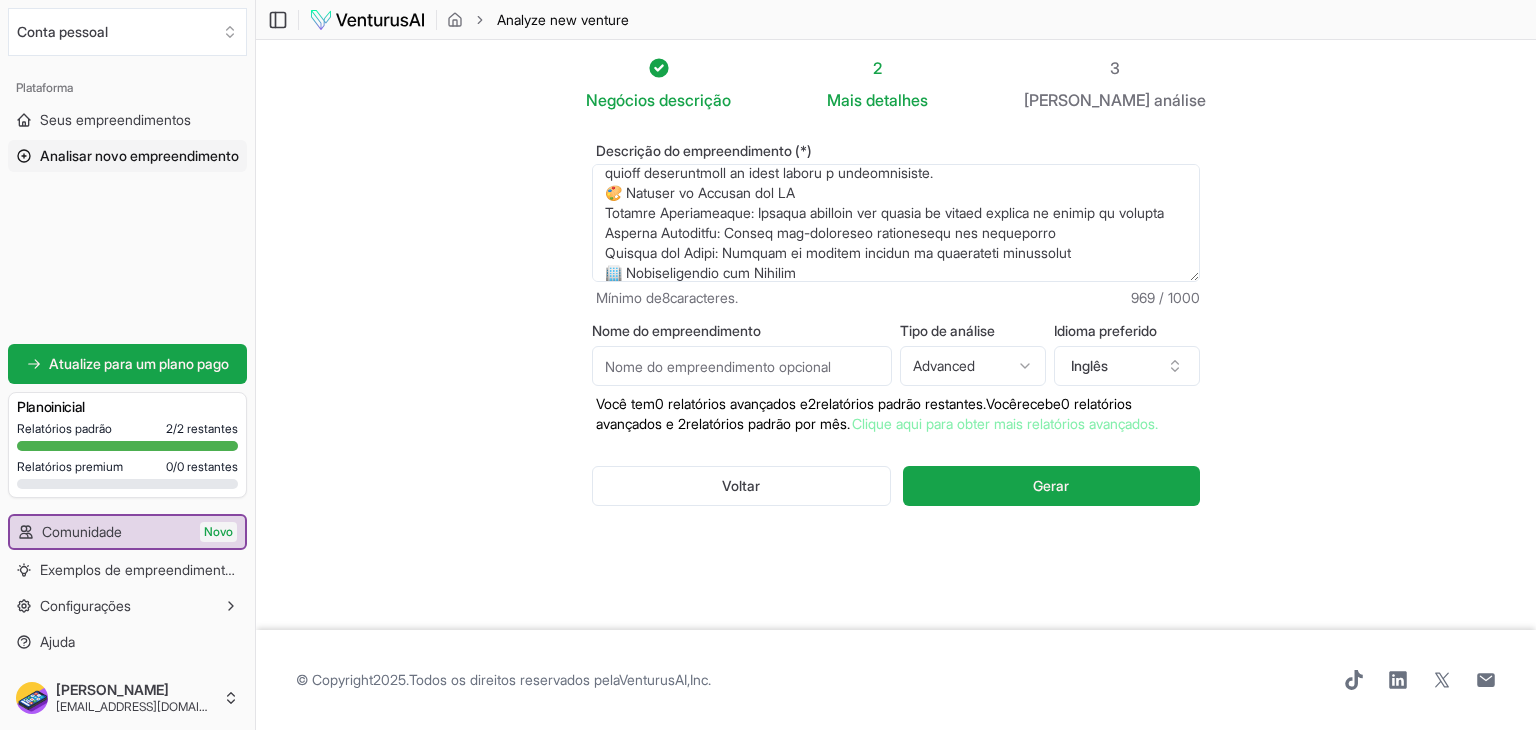 click on "Descrição do empreendimento (*)" at bounding box center (896, 223) 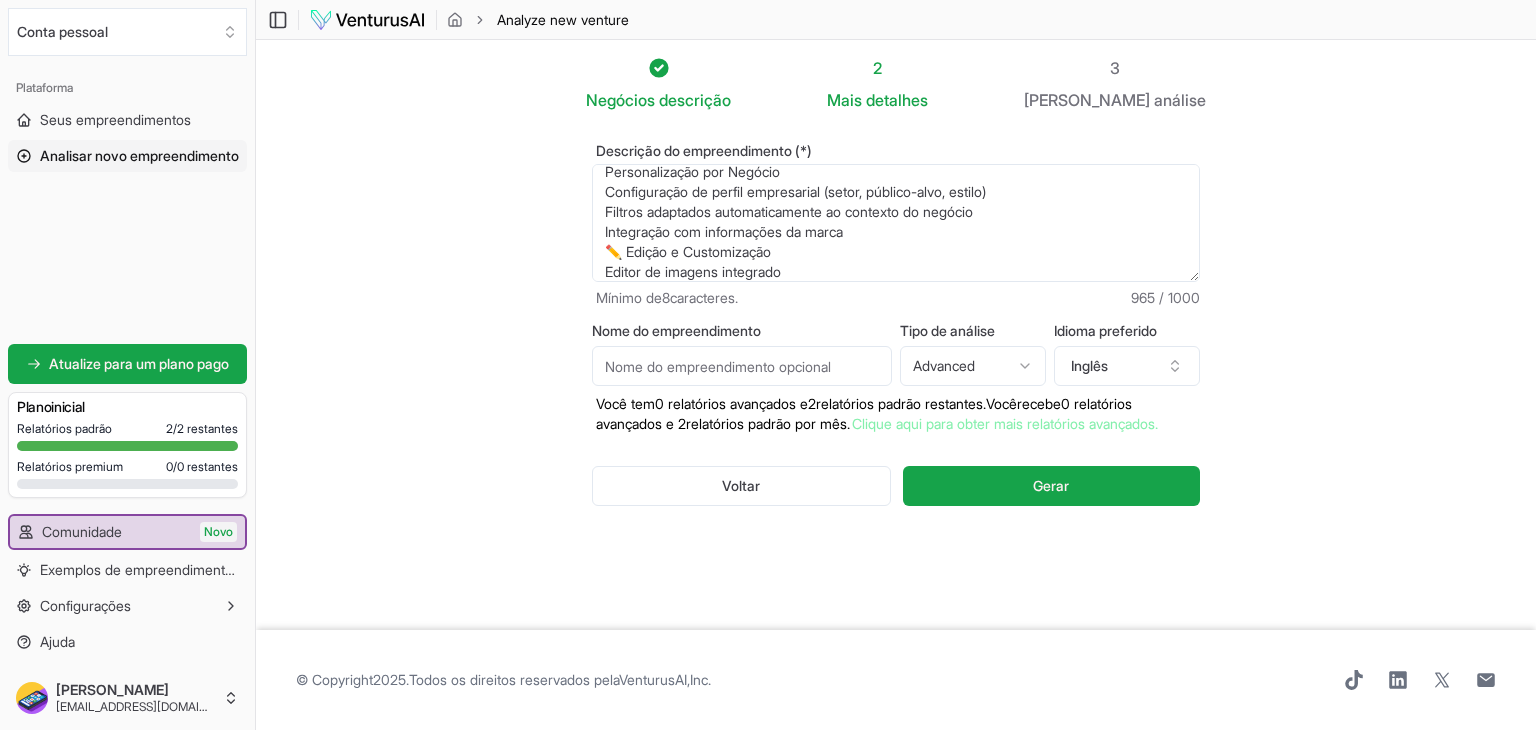 scroll, scrollTop: 197, scrollLeft: 0, axis: vertical 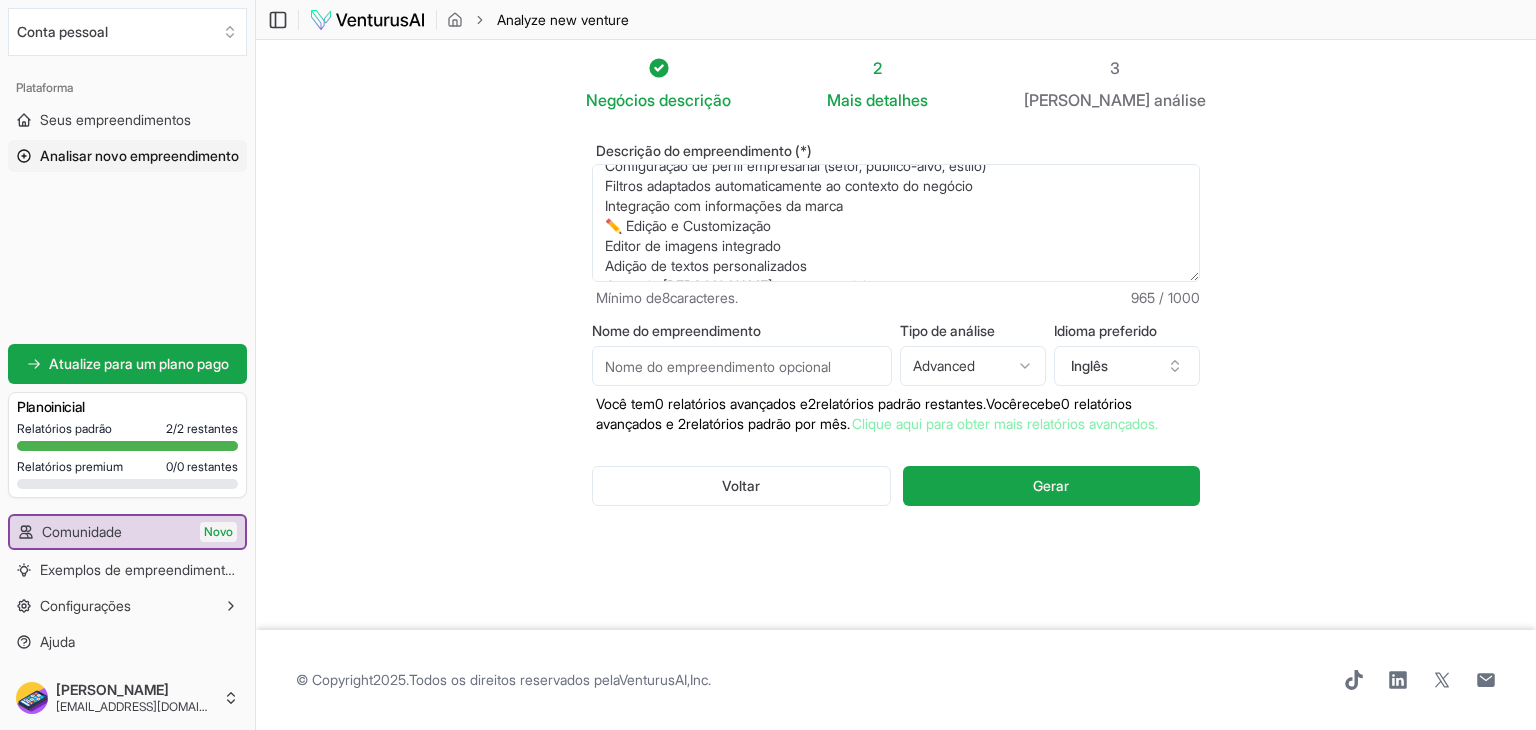 click on "Sistema de Geração de copys, Imagens e vídeos com IA
Este é um sistema web avançado que utiliza Inteligência Artificial para gerar imagens comerciais de alta qualidade. O sistema permite que empresas e profissionais criem conteúdo visual profissional de forma rápida e personalizada.
Geração de Imagens com IA
Filtros Inteligentes: Sistema dinâmico que adapta as opções baseado no perfil do negócio
Filtros Clássicos: Opções pré-definidas organizadas por categorias
Geração por Texto: Criação de imagens através de descrições detalhadas
Personalização por Negócio
Configuração de perfil empresarial (setor, público-alvo, estilo)
Filtros adaptados automaticamente ao contexto do negócio
Integração com informações da marca
✏️ Edição e Customização
Editor de imagens integrado
Adição de textos personalizados
Controle [PERSON_NAME], cores e posicionamento
Upload de imagens base para modificação
🔧 Recursos Avançados
Análise de imagem com visão computacional
Sistema d" at bounding box center (896, 223) 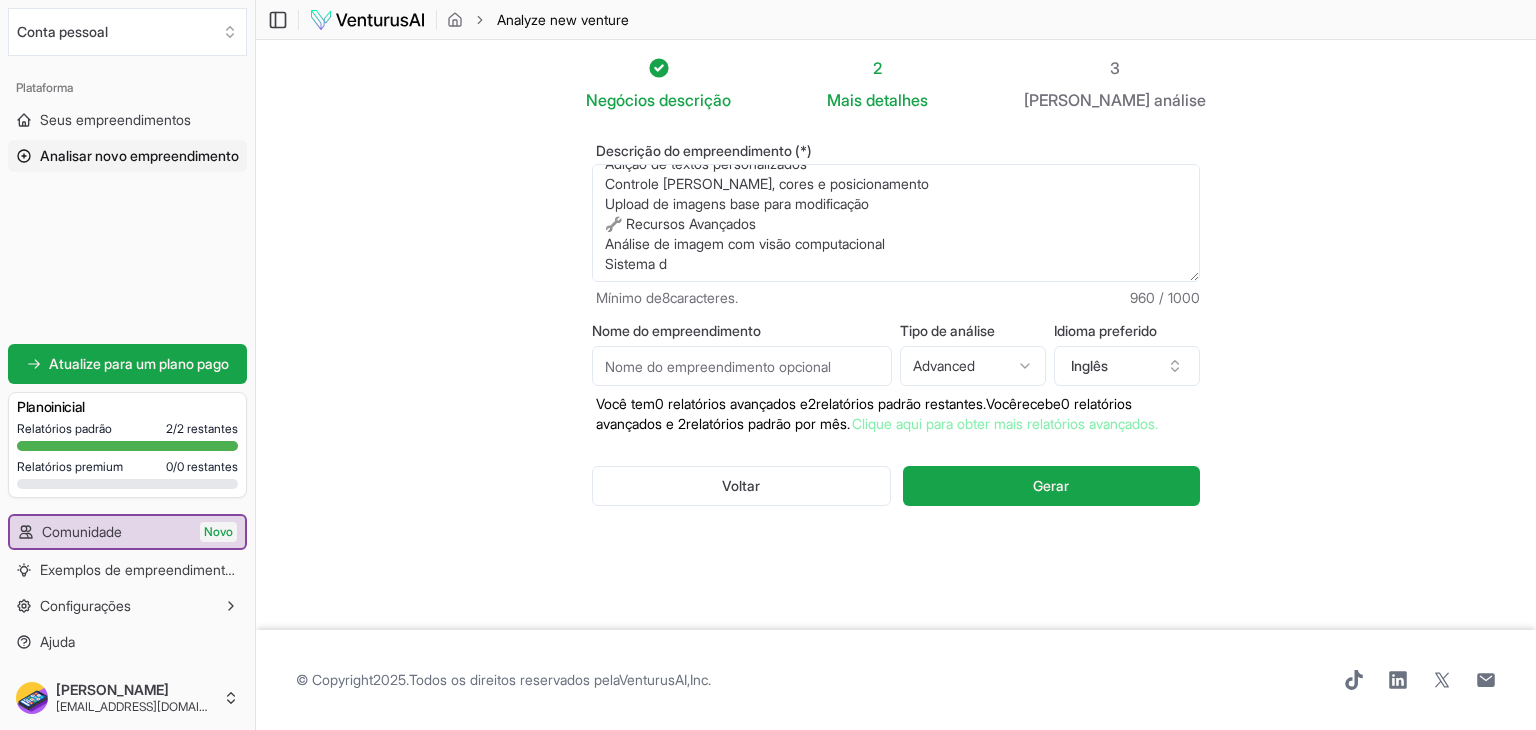 scroll, scrollTop: 312, scrollLeft: 0, axis: vertical 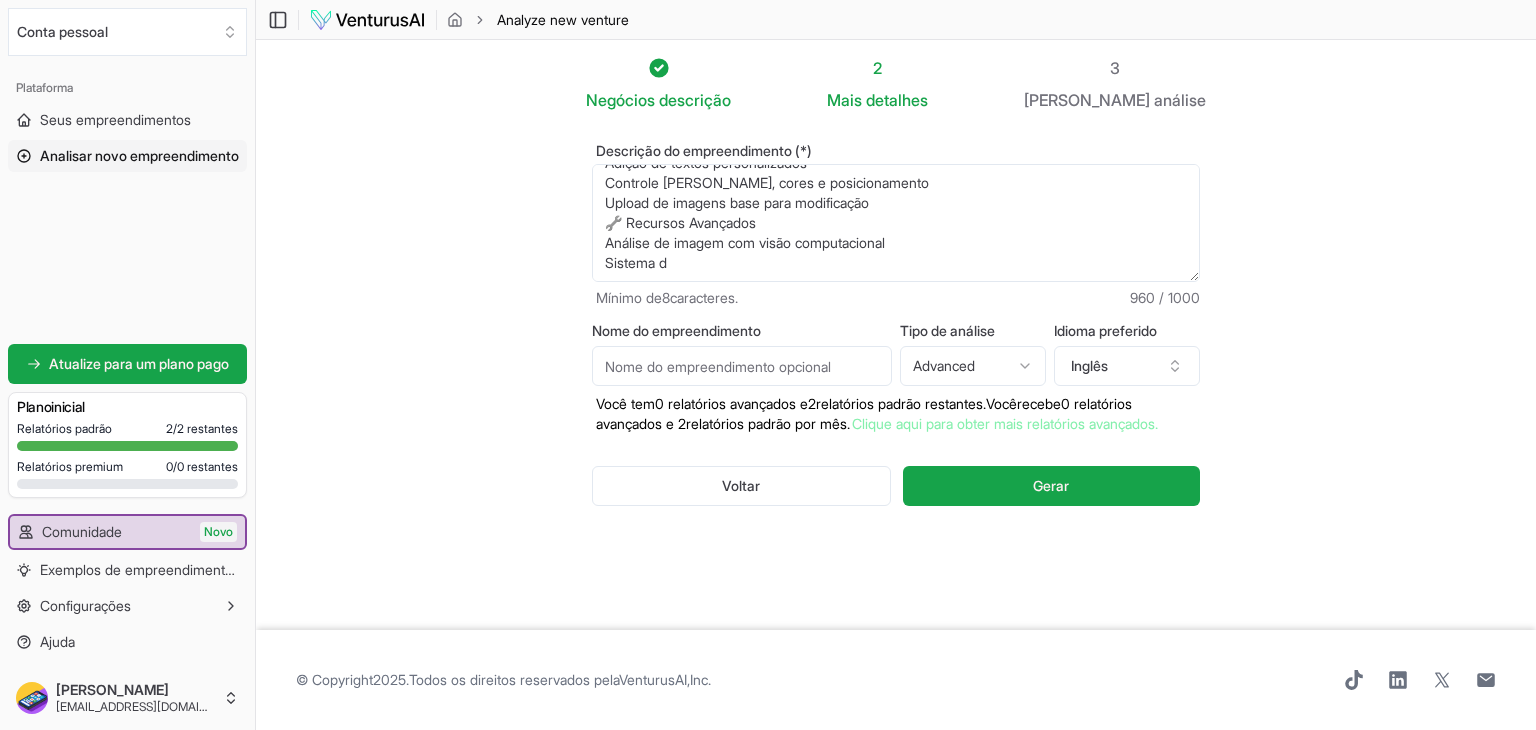 click on "Sistema de Geração de copys, Imagens e vídeos com IA
Este é um sistema web avançado que utiliza Inteligência Artificial para gerar imagens comerciais de alta qualidade. O sistema permite que empresas e profissionais criem conteúdo visual profissional de forma rápida e personalizada.
Geração de Imagens com IA
Filtros Inteligentes: Sistema dinâmico que adapta as opções baseado no perfil do negócio
Filtros Clássicos: Opções pré-definidas organizadas por categorias
Geração por Texto: Criação de imagens através de descrições detalhadas
Personalização por Negócio
Configuração de perfil empresarial (setor, público-alvo, estilo)
Filtros adaptados automaticamente ao contexto do negócio
Integração com informações da marca
Edição e Customização
Editor de imagens integrado
Adição de textos personalizados
Controle [PERSON_NAME], cores e posicionamento
Upload de imagens base para modificação
🔧 Recursos Avançados
Análise de imagem com visão computacional
Sistema d" at bounding box center [896, 223] 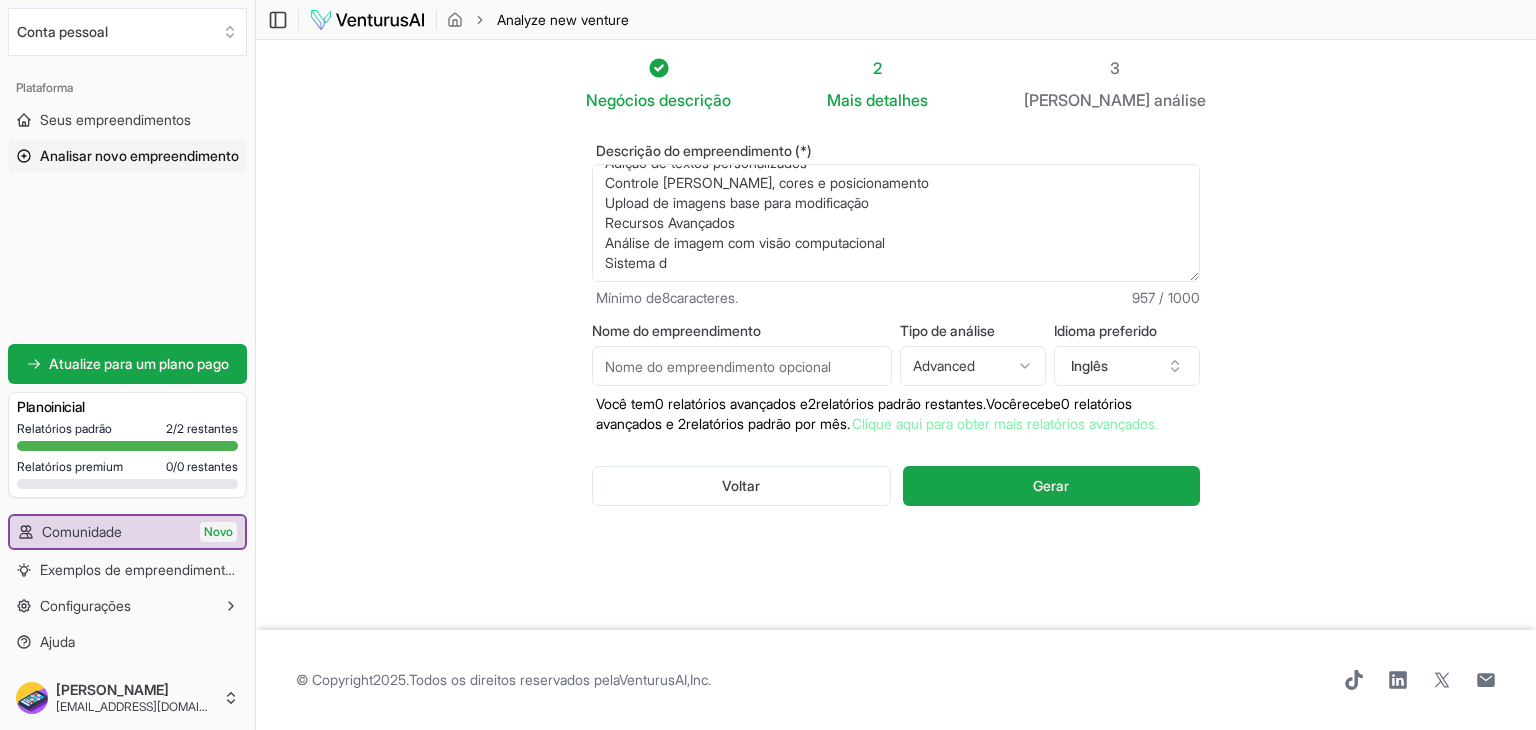 type on "Sistema de Geração de copys, Imagens e vídeos com IA
Este é um sistema web avançado que utiliza Inteligência Artificial para gerar imagens comerciais de alta qualidade. O sistema permite que empresas e profissionais criem conteúdo visual profissional de forma rápida e personalizada.
Geração de Imagens com IA
Filtros Inteligentes: Sistema dinâmico que adapta as opções baseado no perfil do negócio
Filtros Clássicos: Opções pré-definidas organizadas por categorias
Geração por Texto: Criação de imagens através de descrições detalhadas
Personalização por Negócio
Configuração de perfil empresarial (setor, público-alvo, estilo)
Filtros adaptados automaticamente ao contexto do negócio
Integração com informações da marca
Edição e Customização
Editor de imagens integrado
Adição de textos personalizados
Controle [PERSON_NAME], cores e posicionamento
Upload de imagens base para modificação
Recursos Avançados
Análise de imagem com visão computacional
Sistema d" 